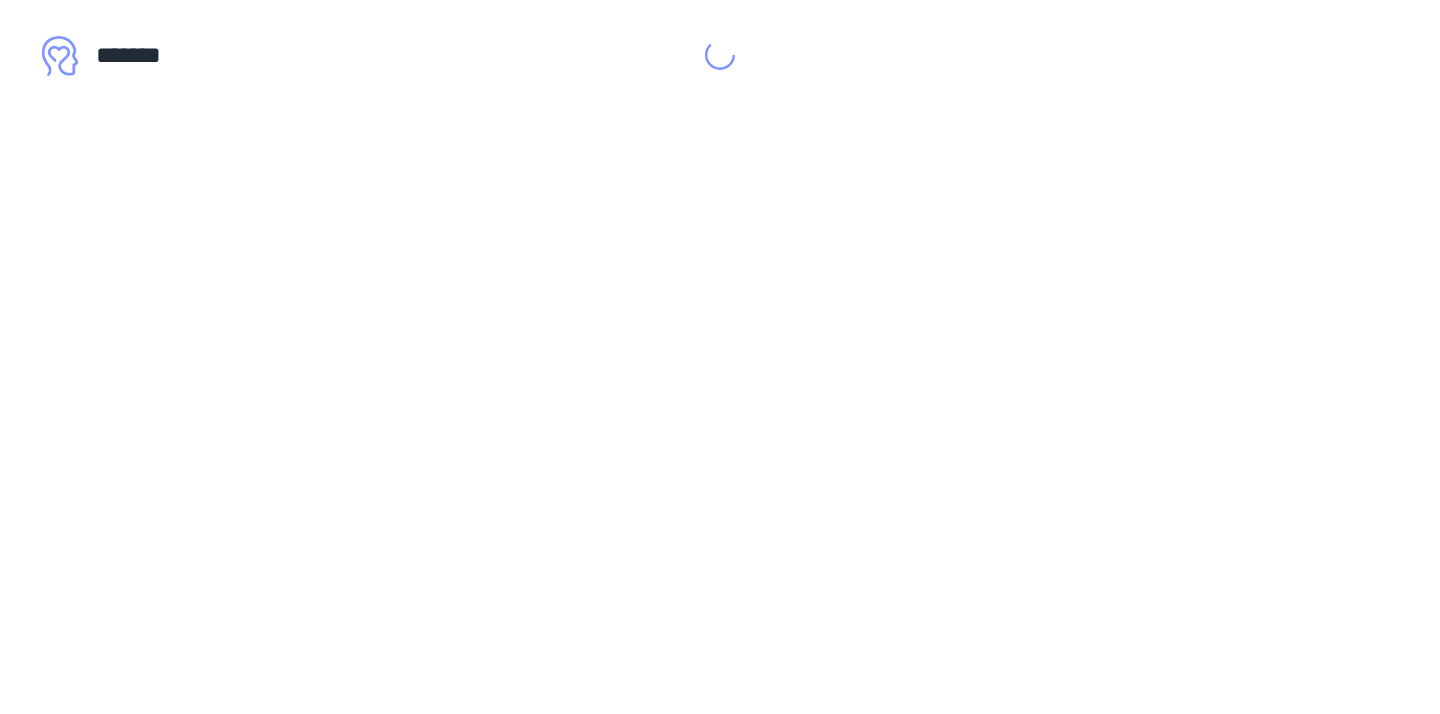 scroll, scrollTop: 0, scrollLeft: 0, axis: both 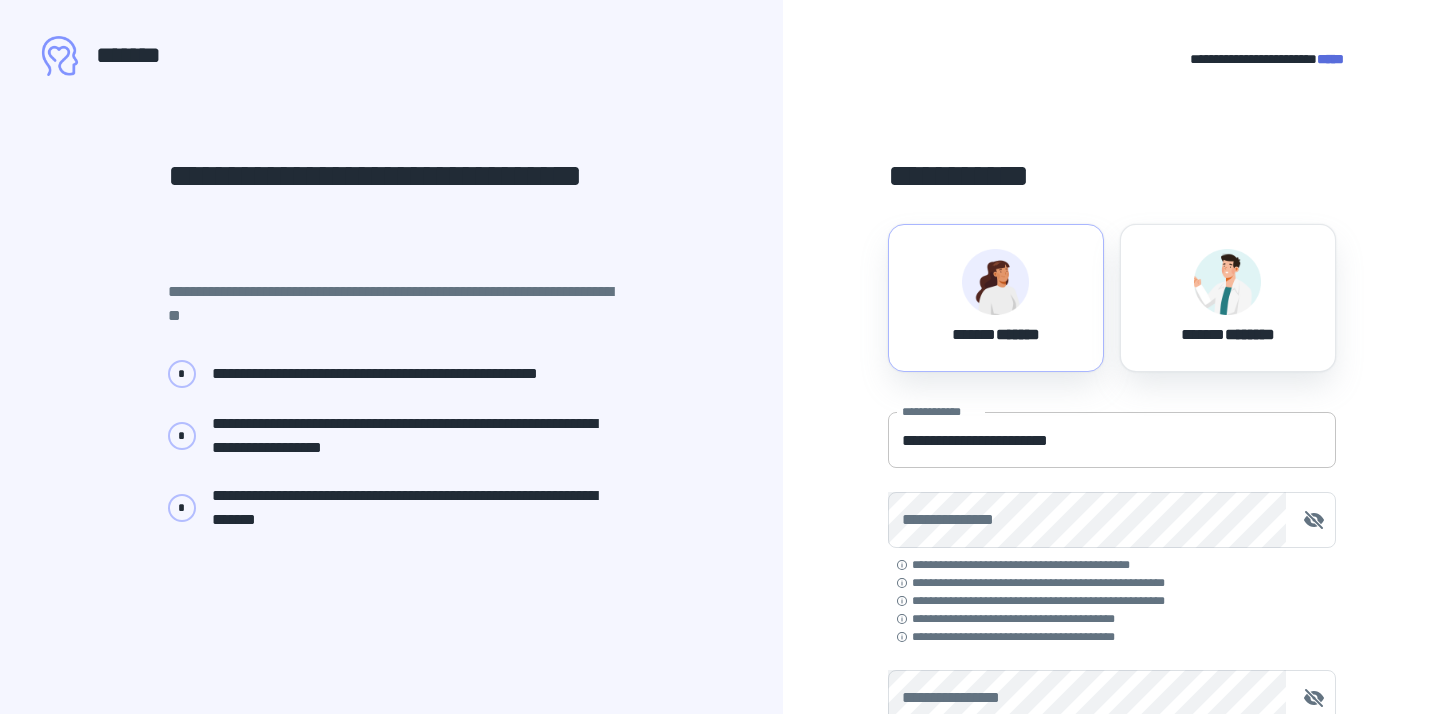 click on "**********" at bounding box center [1112, 440] 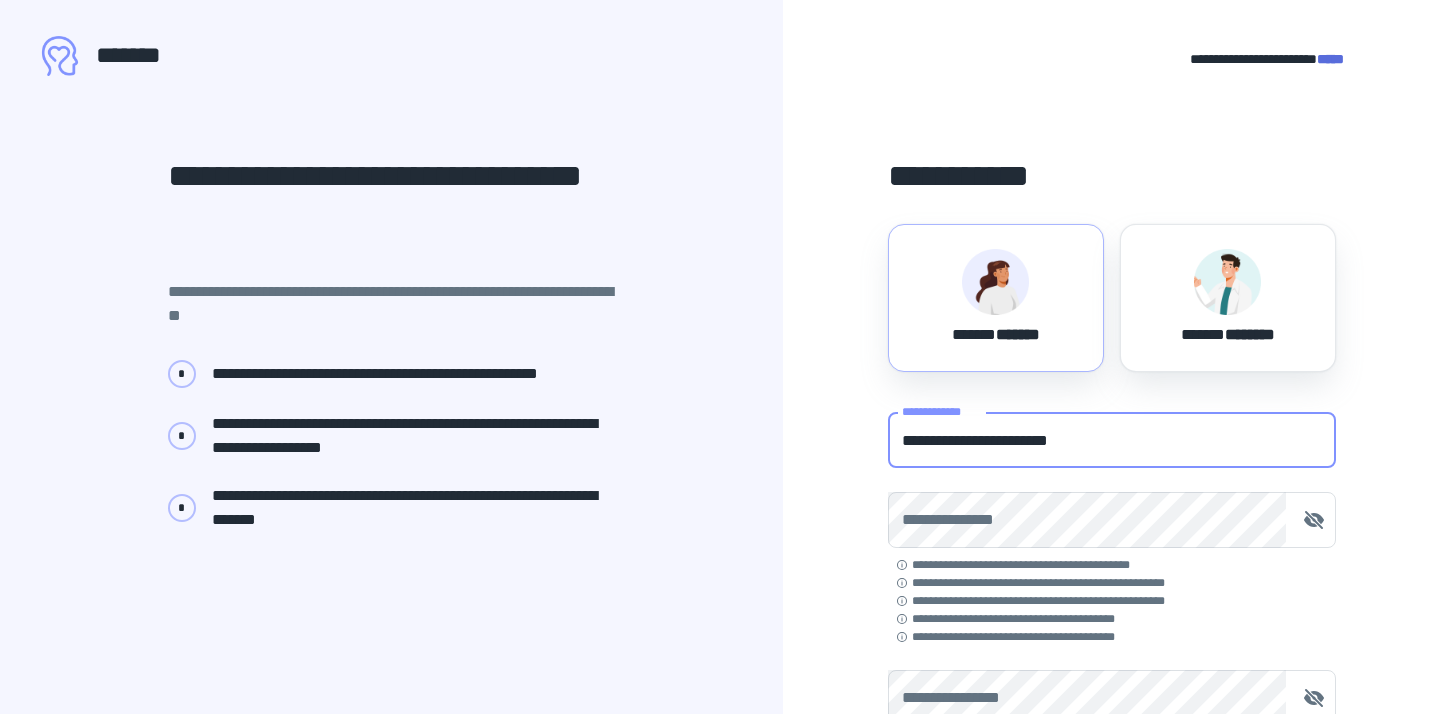 type on "**********" 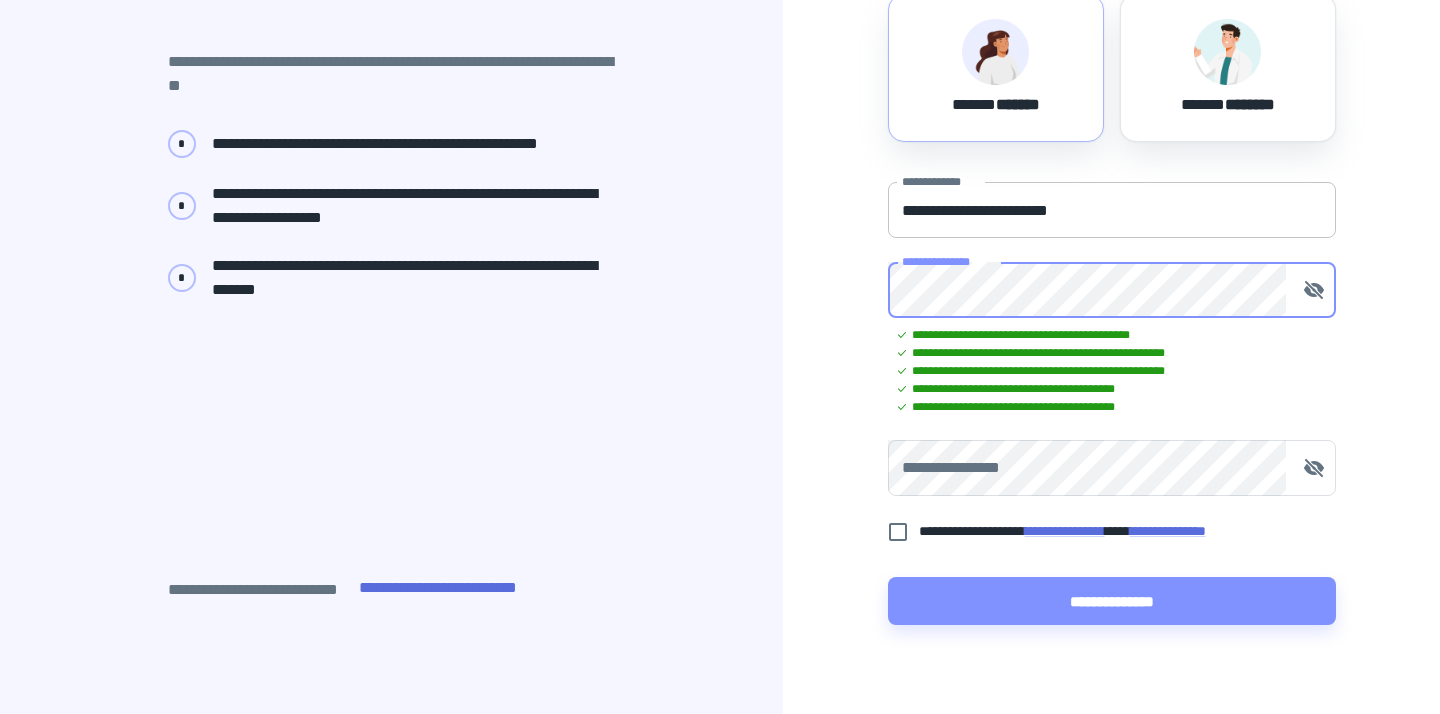 scroll, scrollTop: 251, scrollLeft: 0, axis: vertical 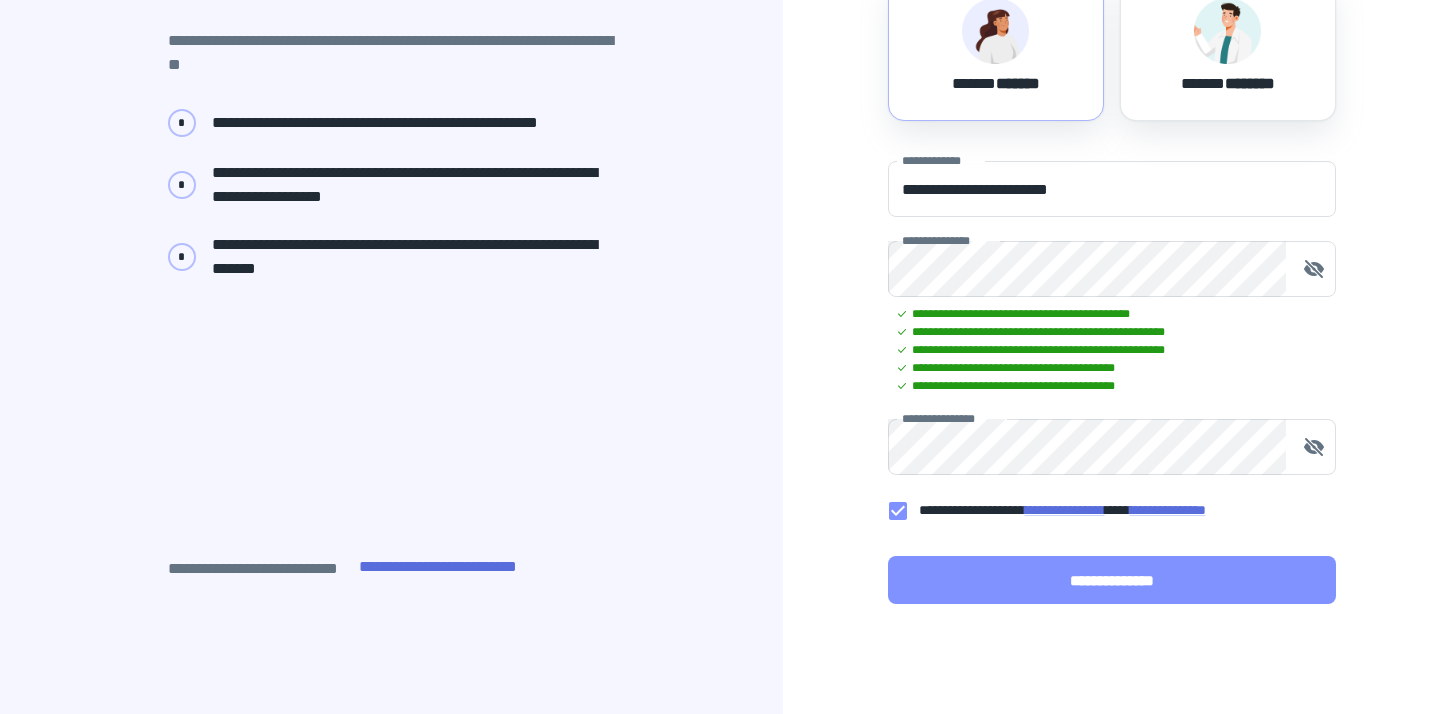 click on "**********" at bounding box center (1112, 580) 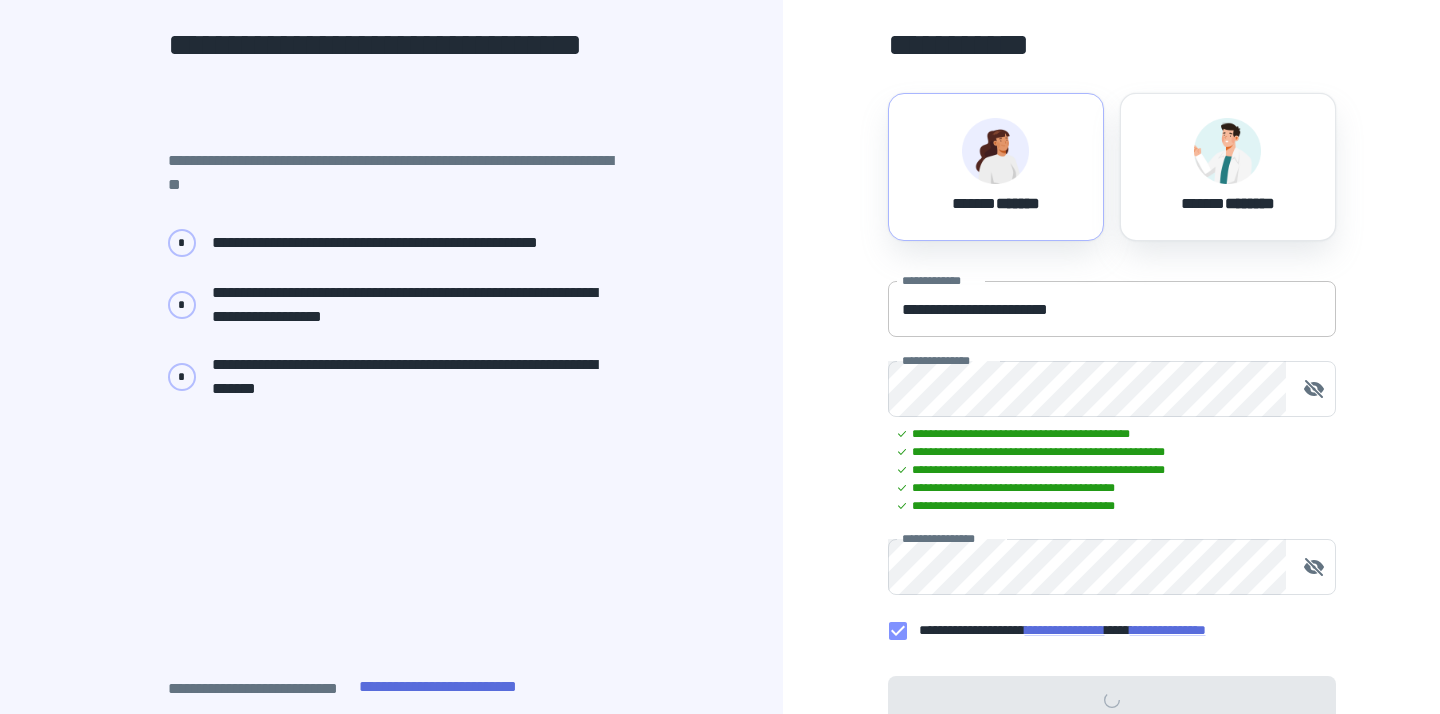 scroll, scrollTop: 115, scrollLeft: 0, axis: vertical 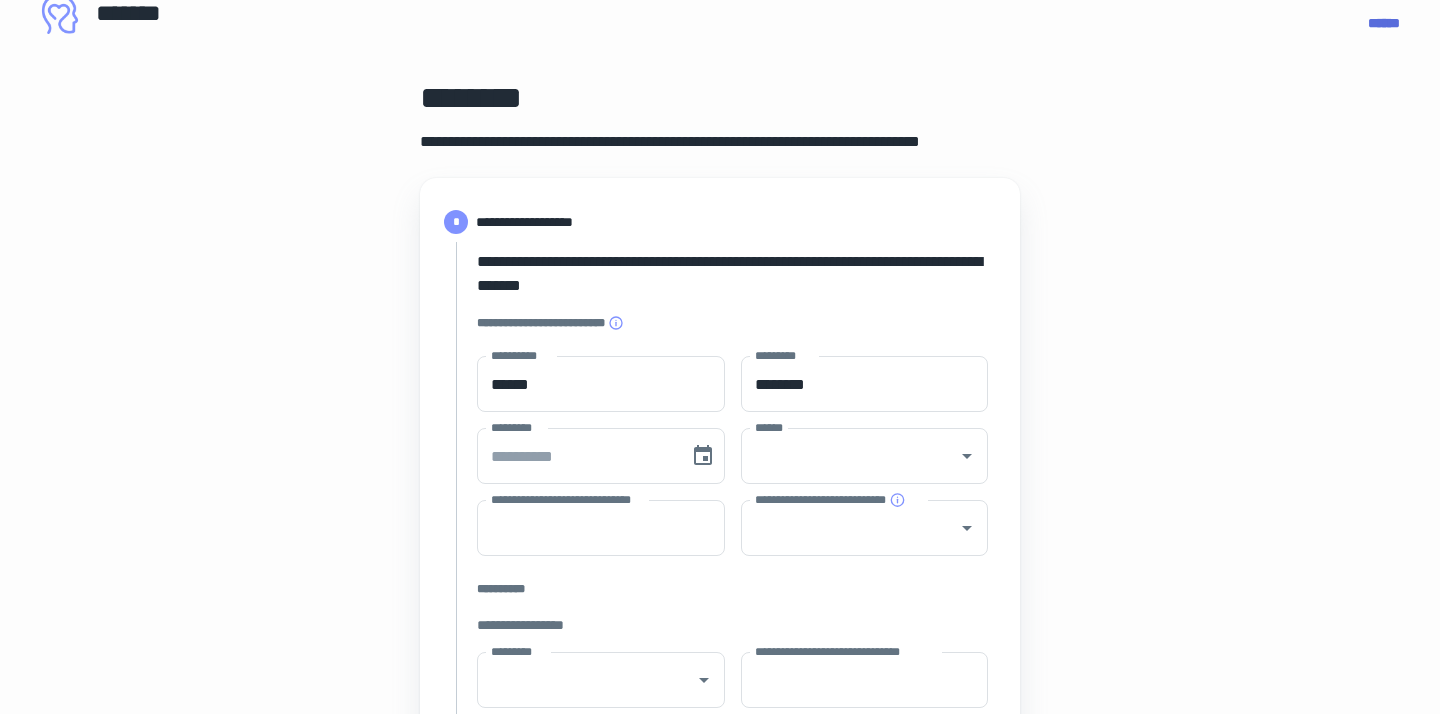 type on "****" 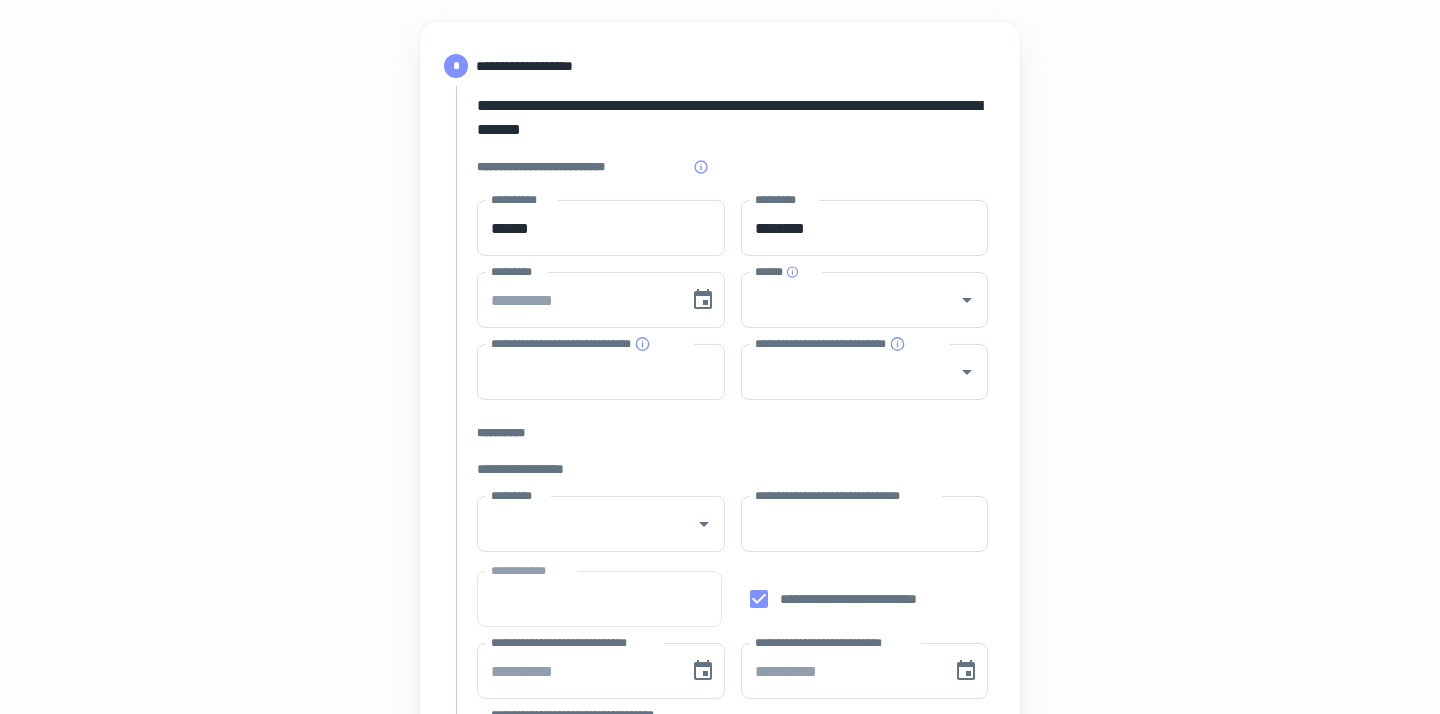 scroll, scrollTop: 249, scrollLeft: 0, axis: vertical 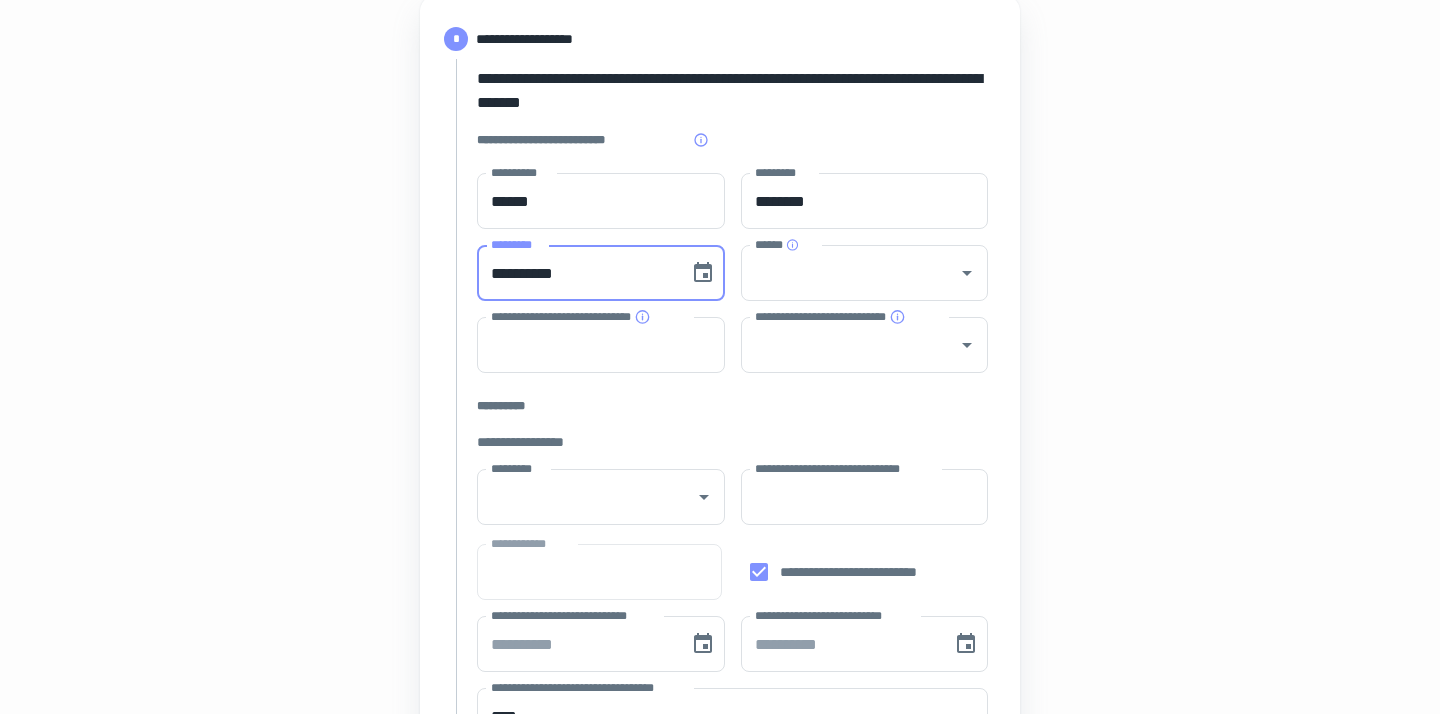 click on "**********" at bounding box center (576, 273) 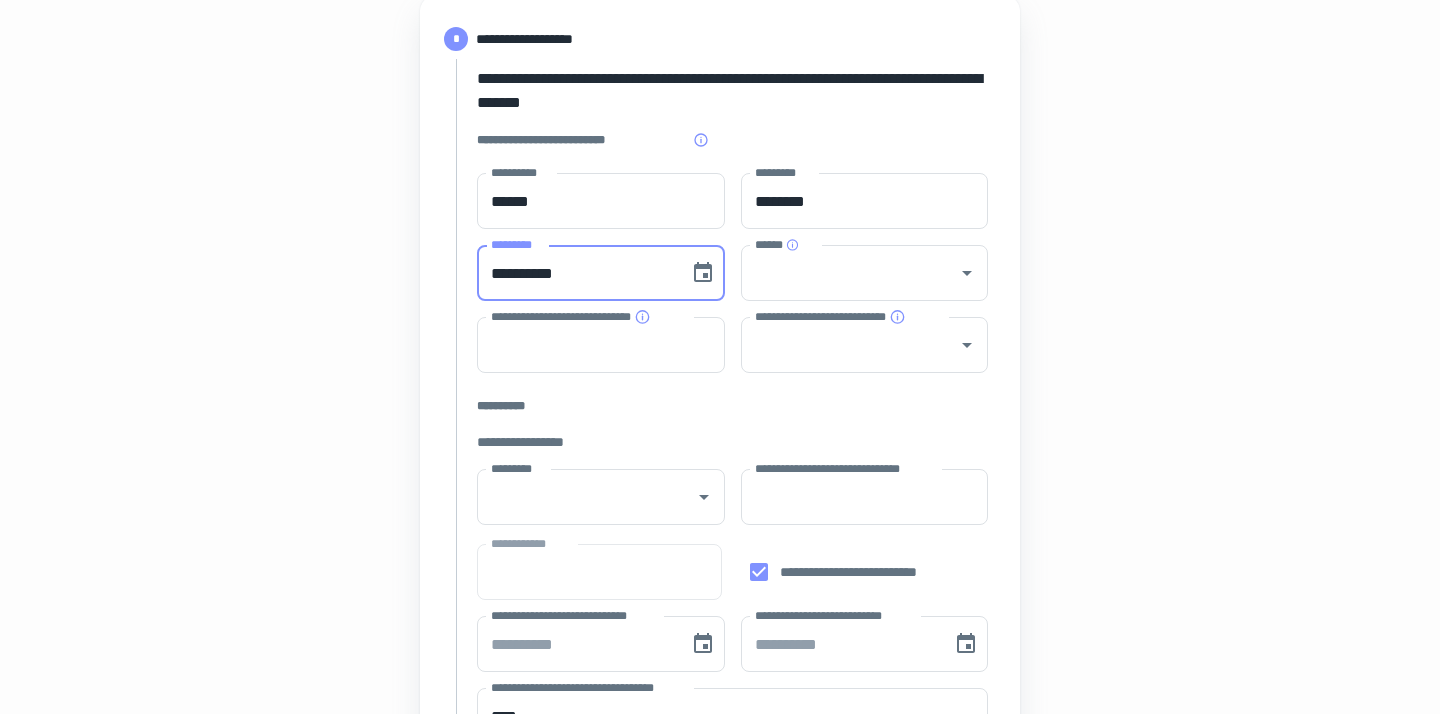 click on "**********" at bounding box center [576, 273] 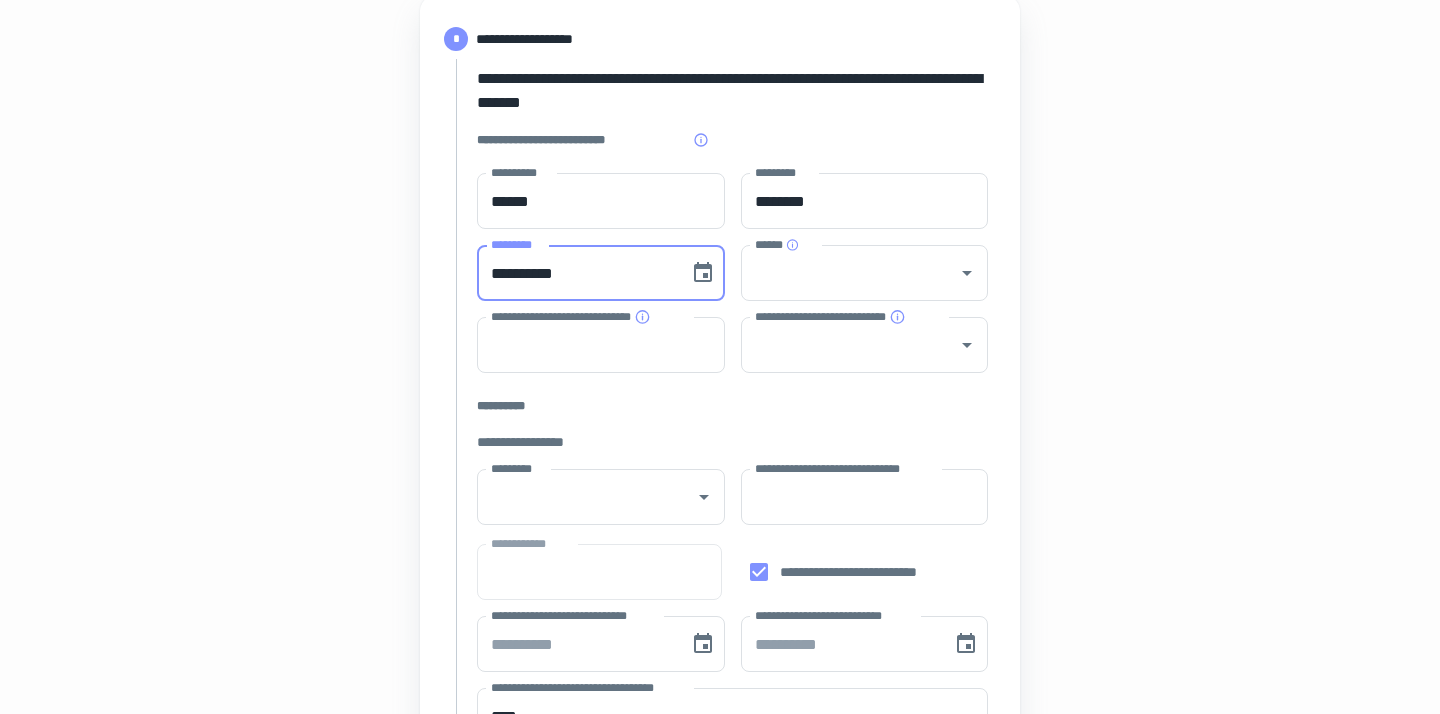 type on "**********" 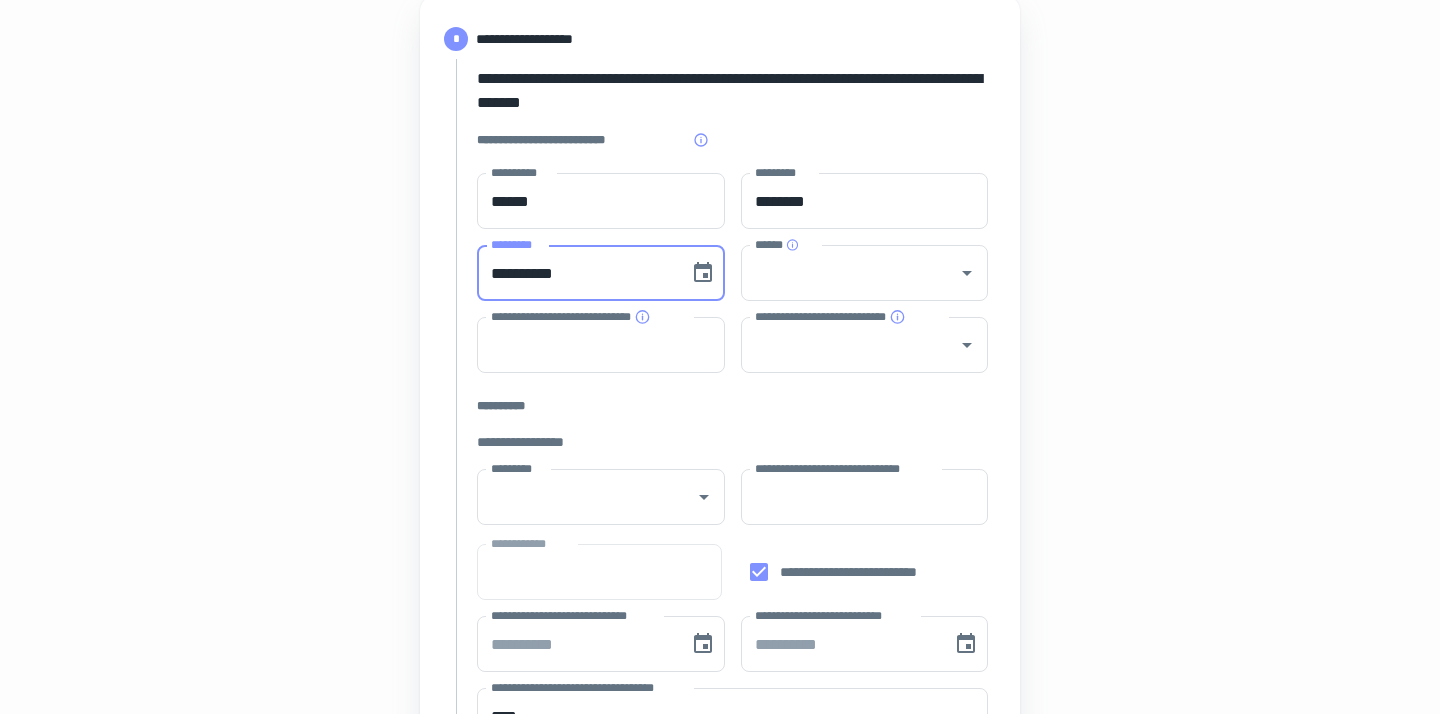 type 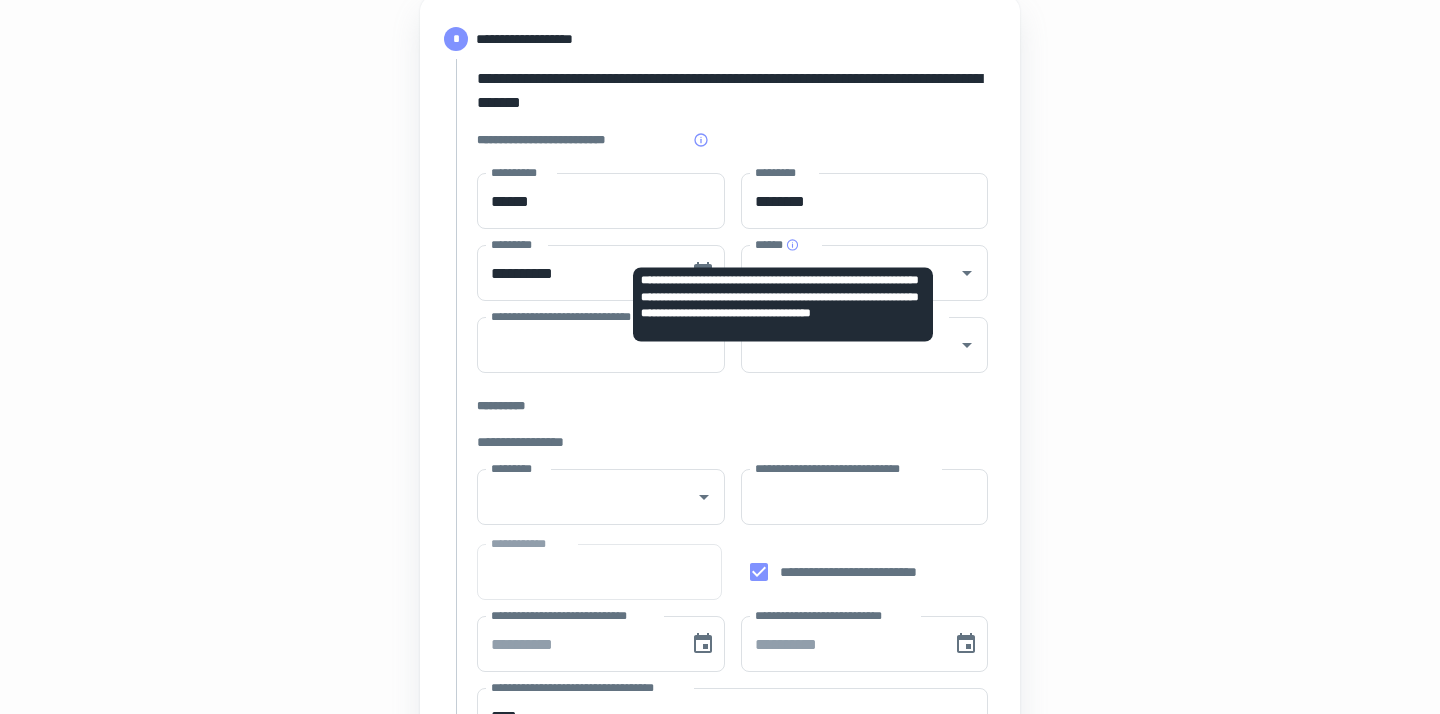 click on "**********" at bounding box center [783, 299] 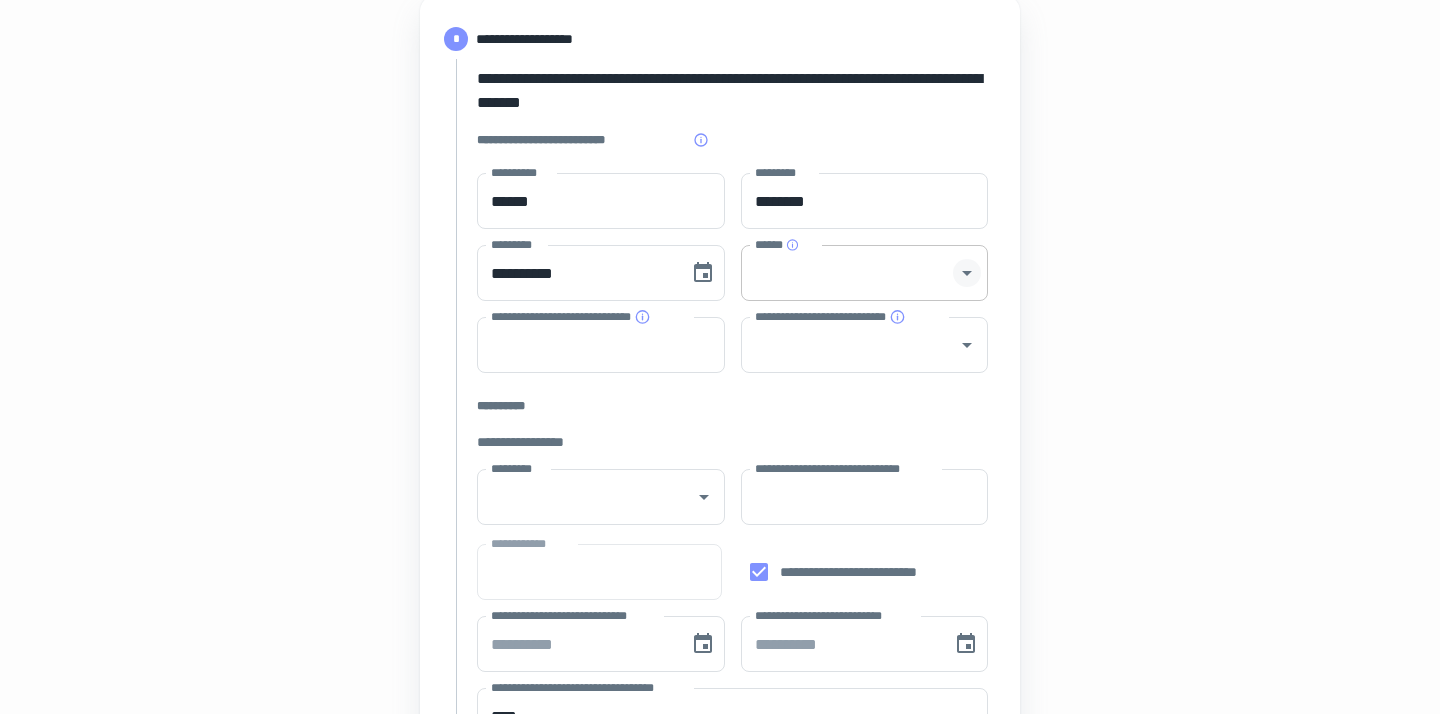 click 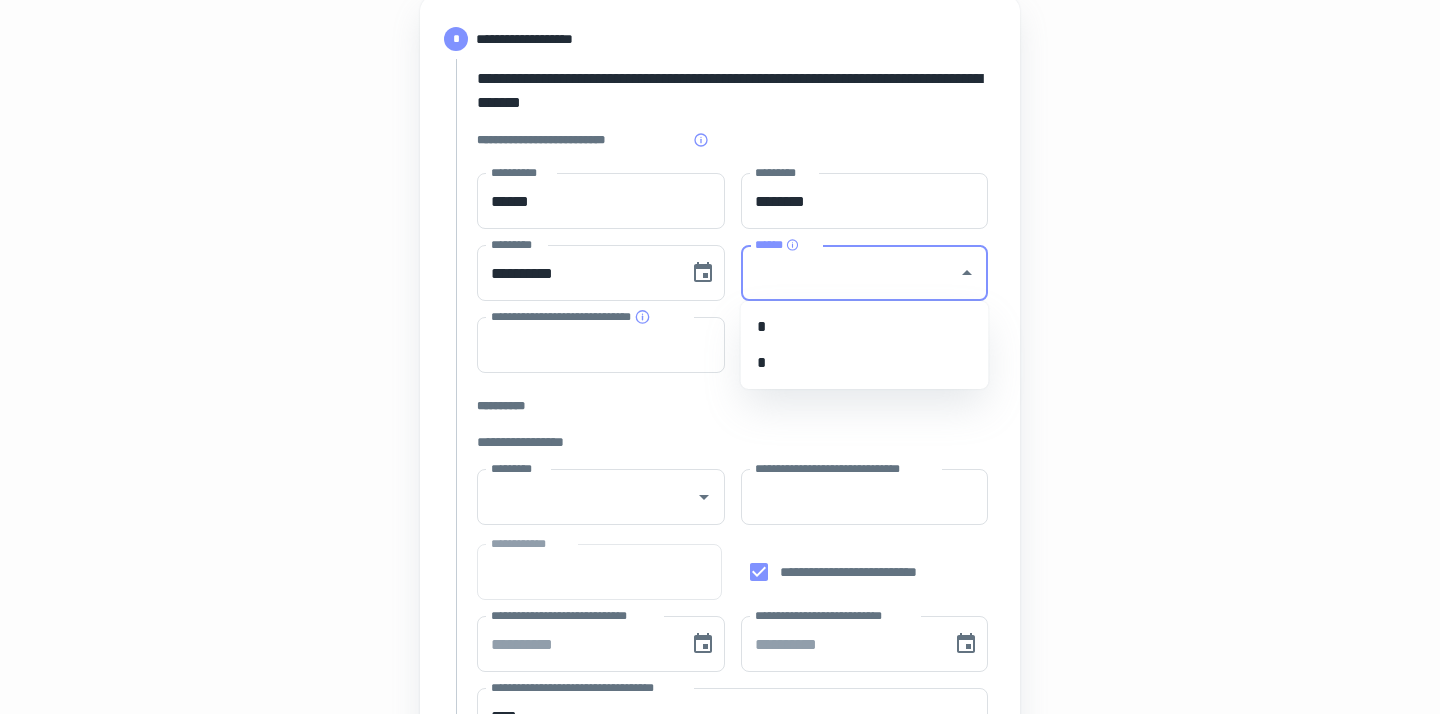 click on "*" at bounding box center (865, 363) 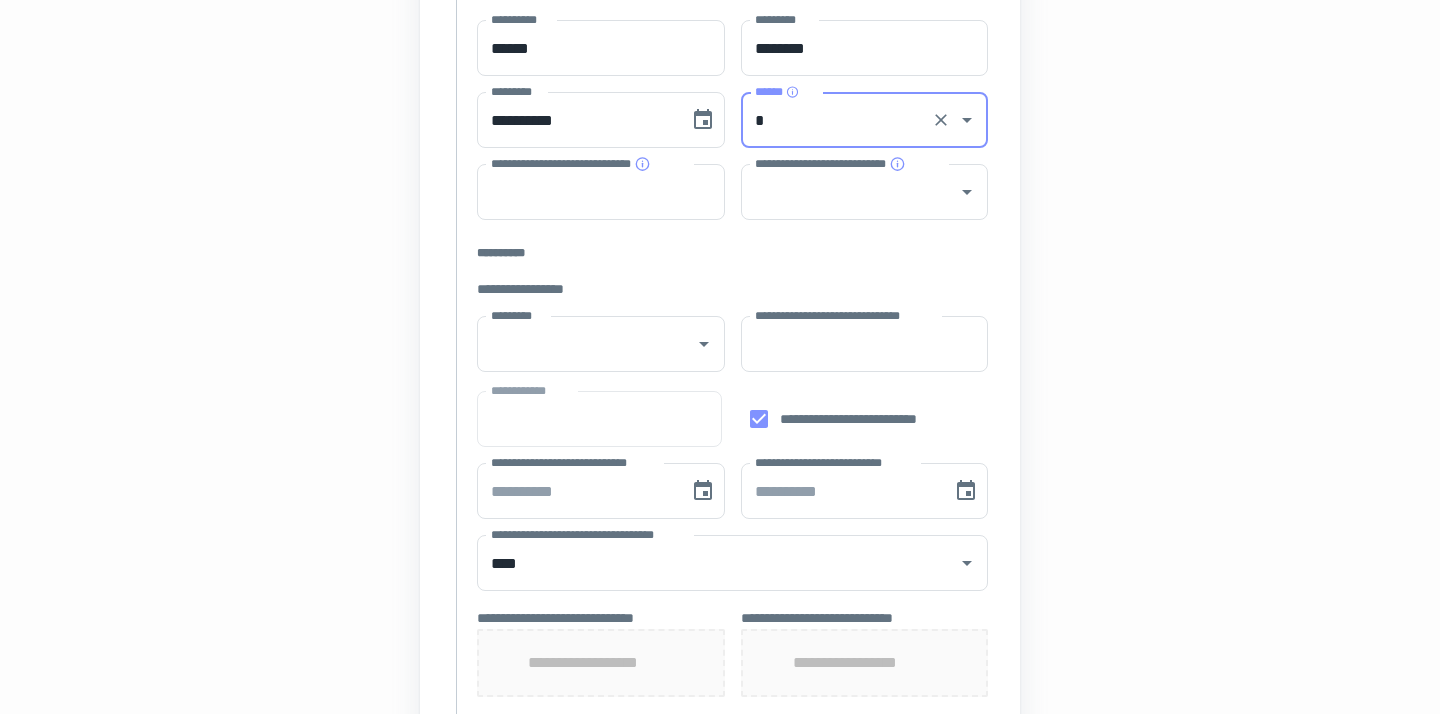 scroll, scrollTop: 424, scrollLeft: 0, axis: vertical 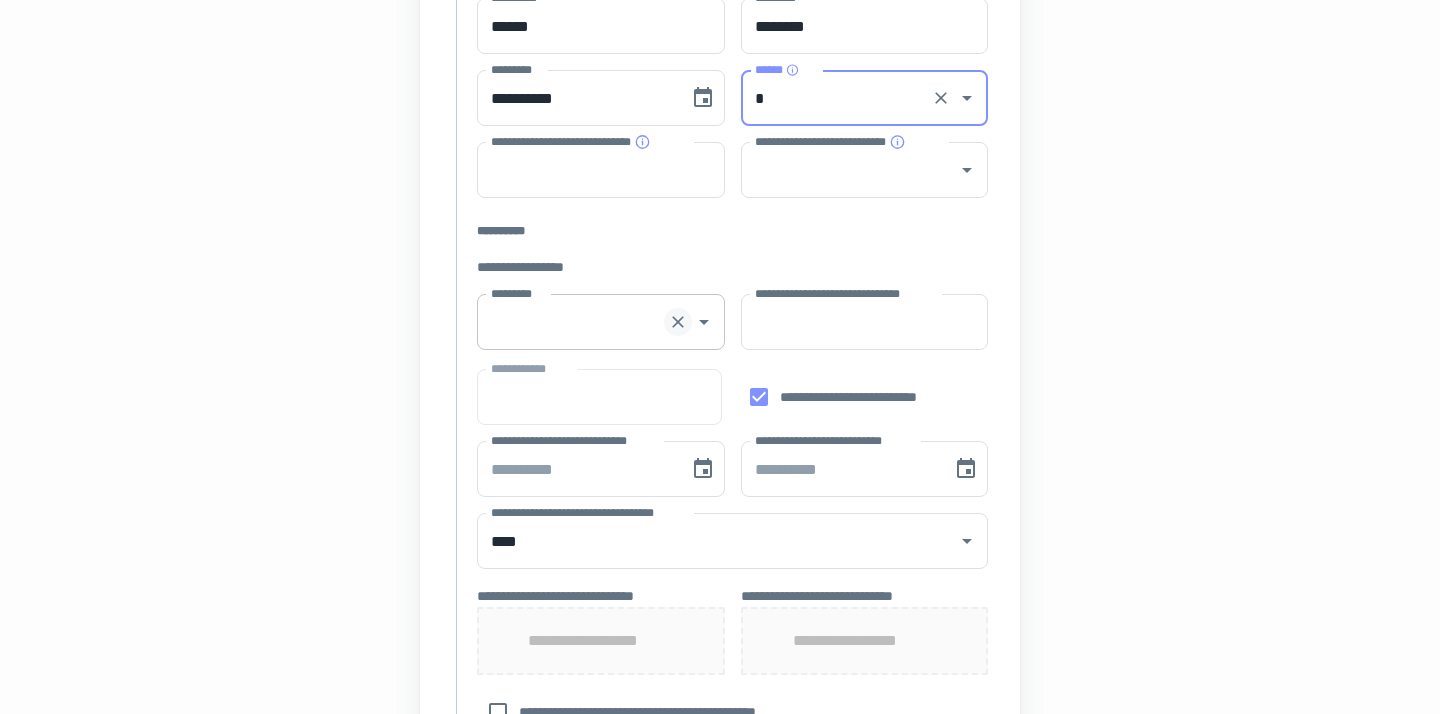 click at bounding box center [678, 322] 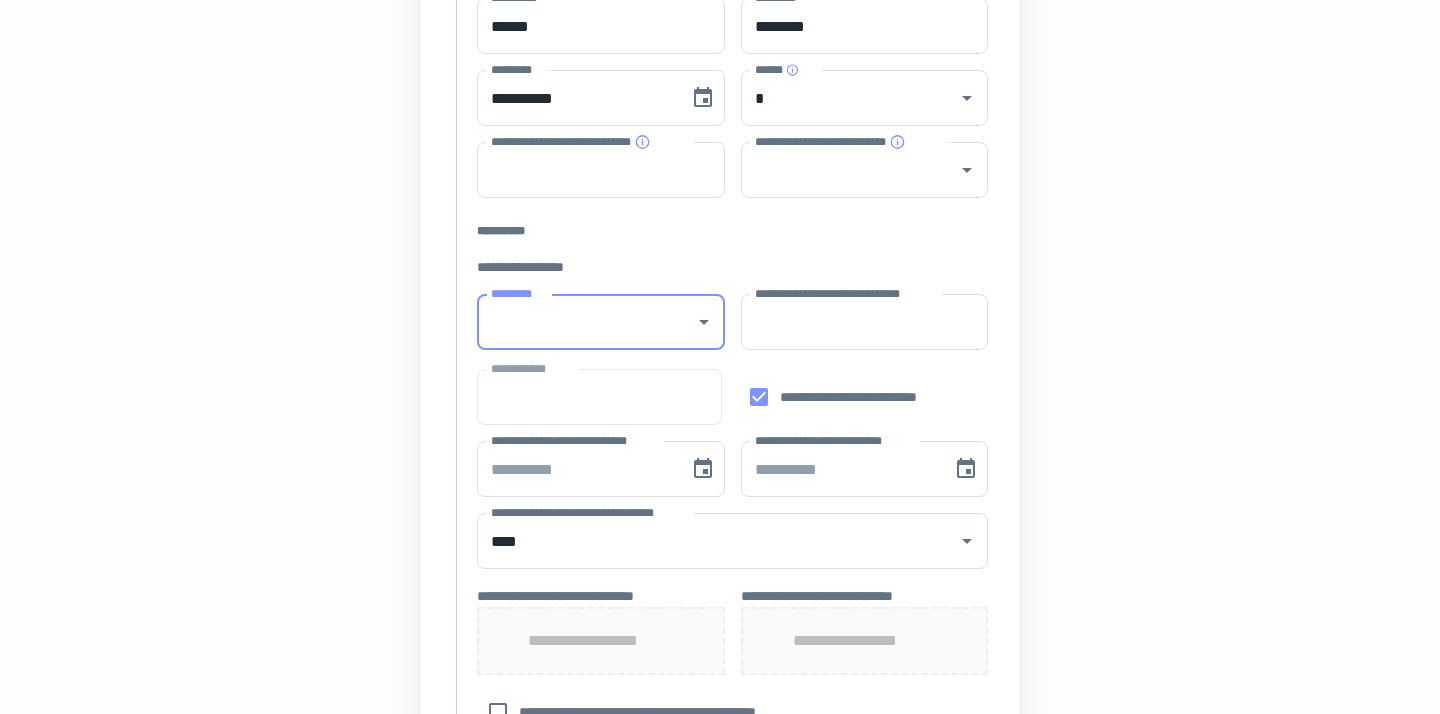 click on "*********" at bounding box center (601, 322) 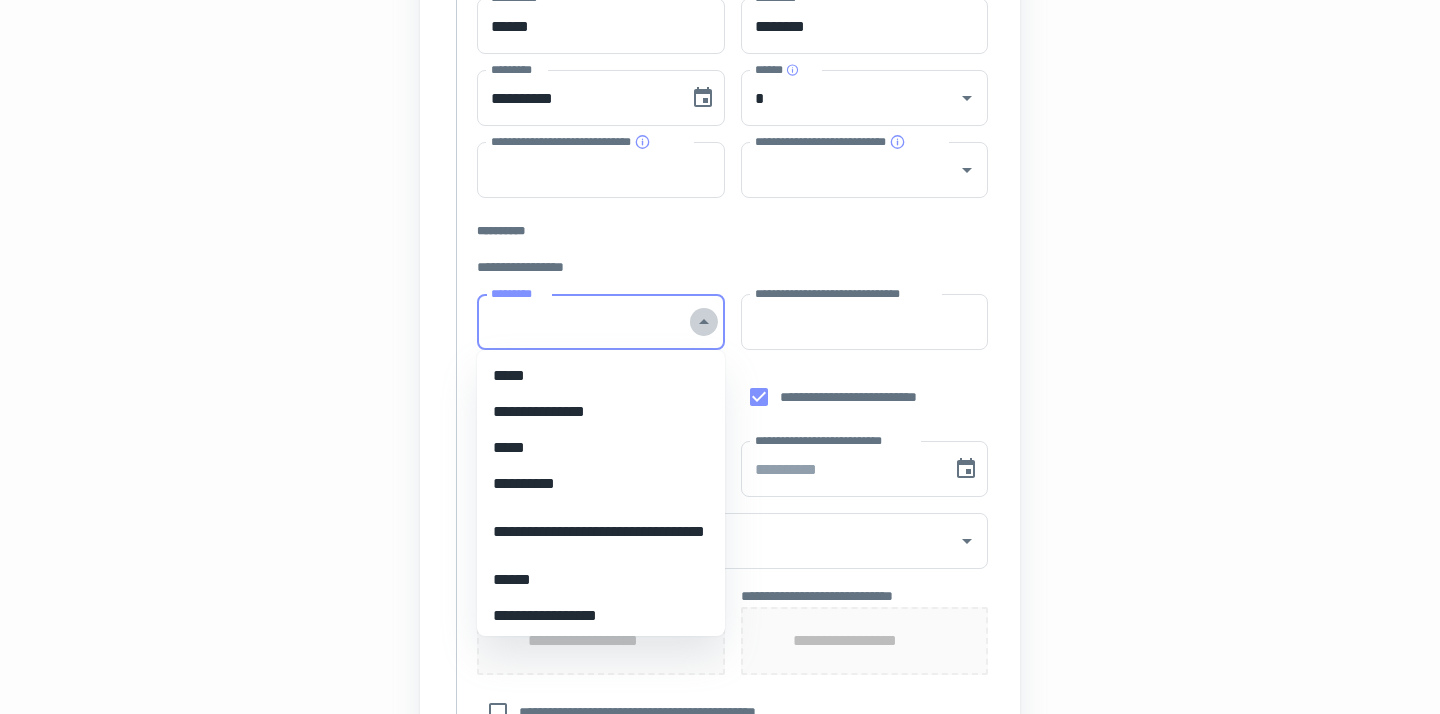 click 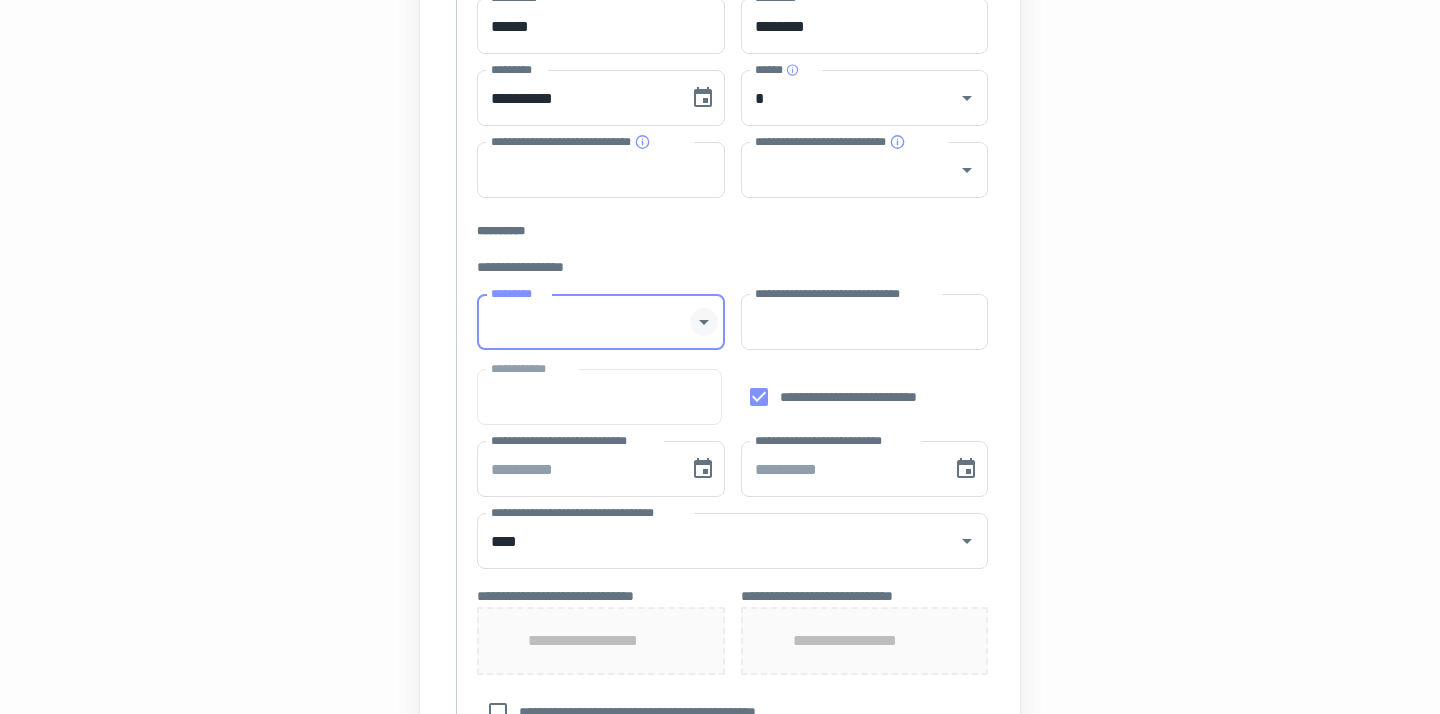 click 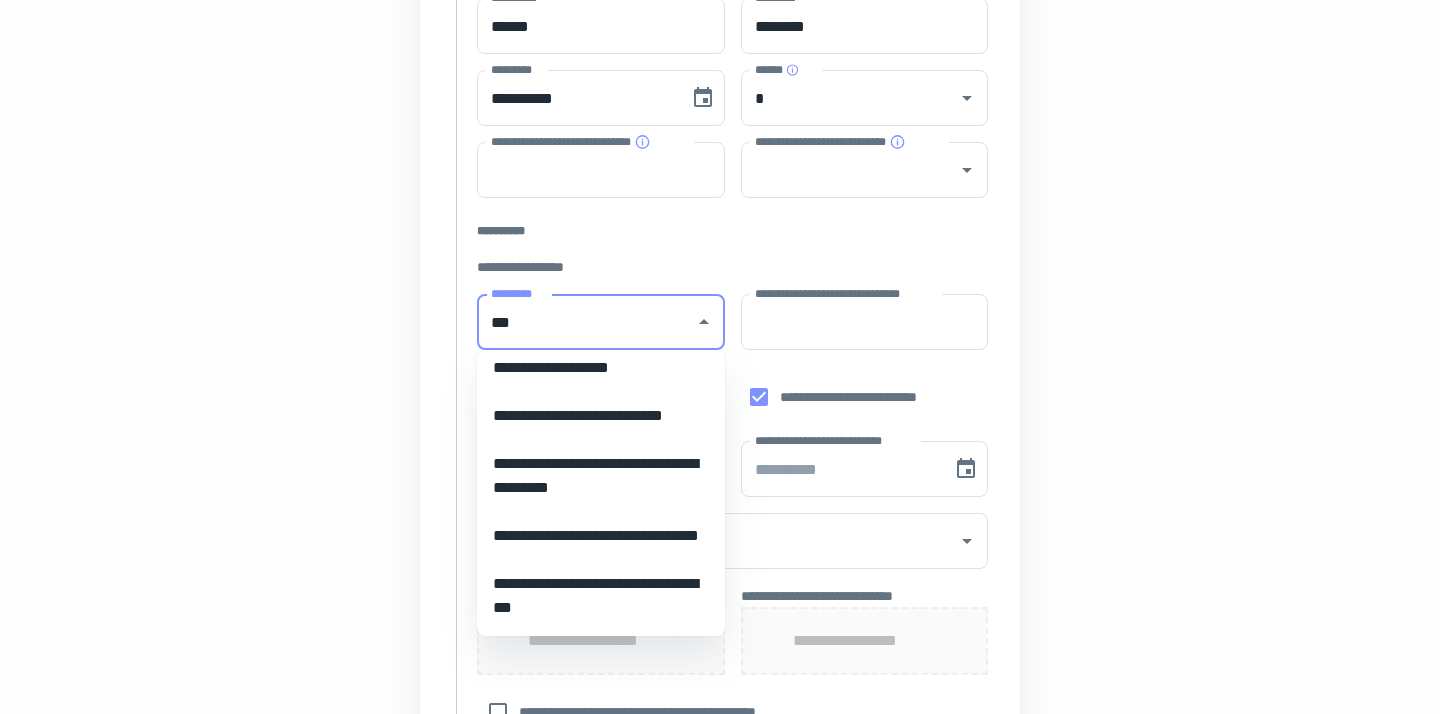 scroll, scrollTop: 0, scrollLeft: 0, axis: both 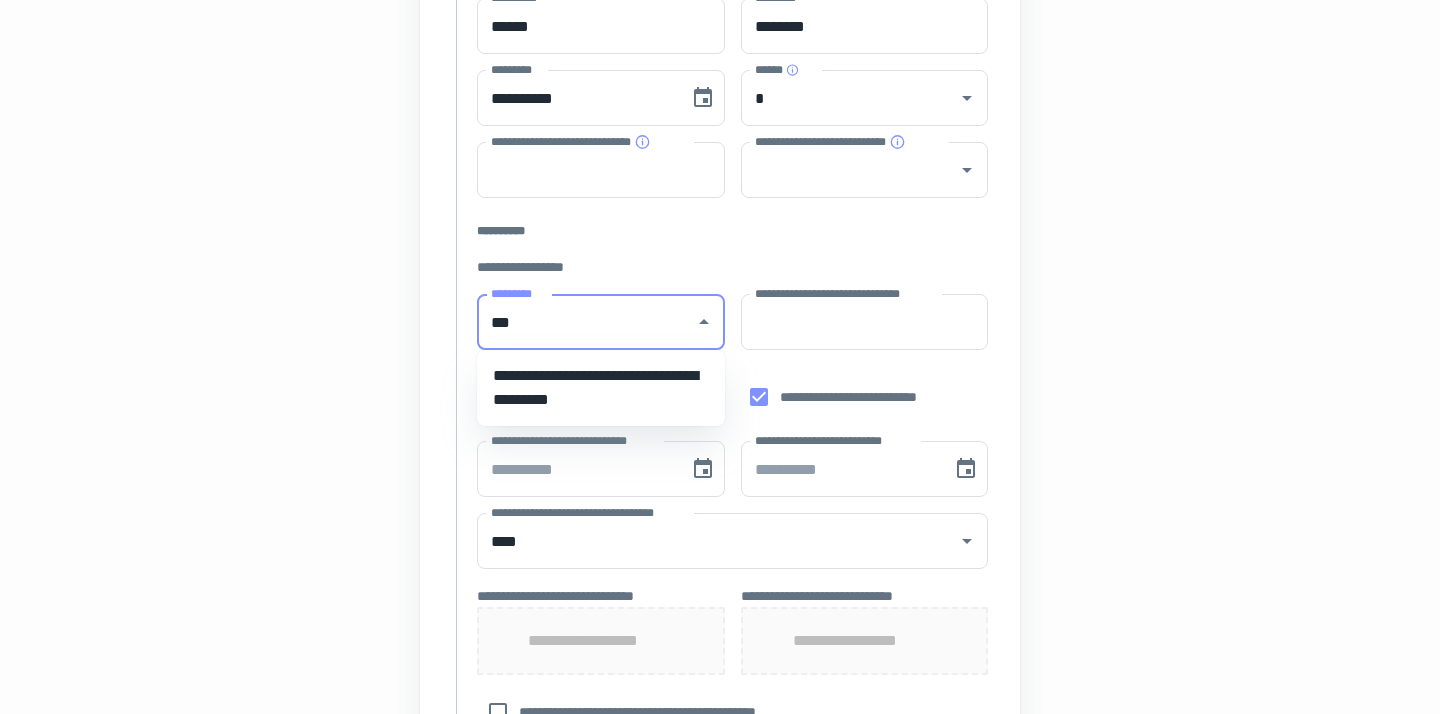 click on "**********" at bounding box center [601, 388] 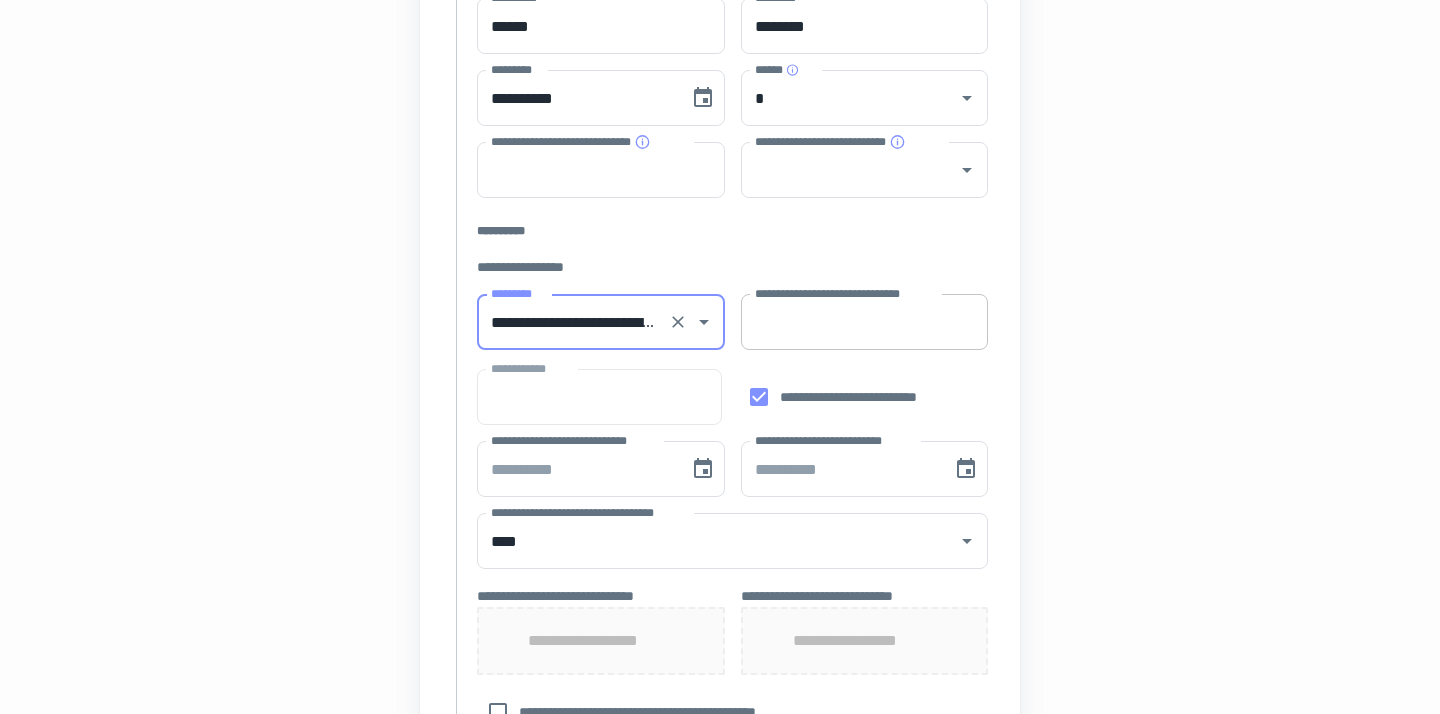 type on "**********" 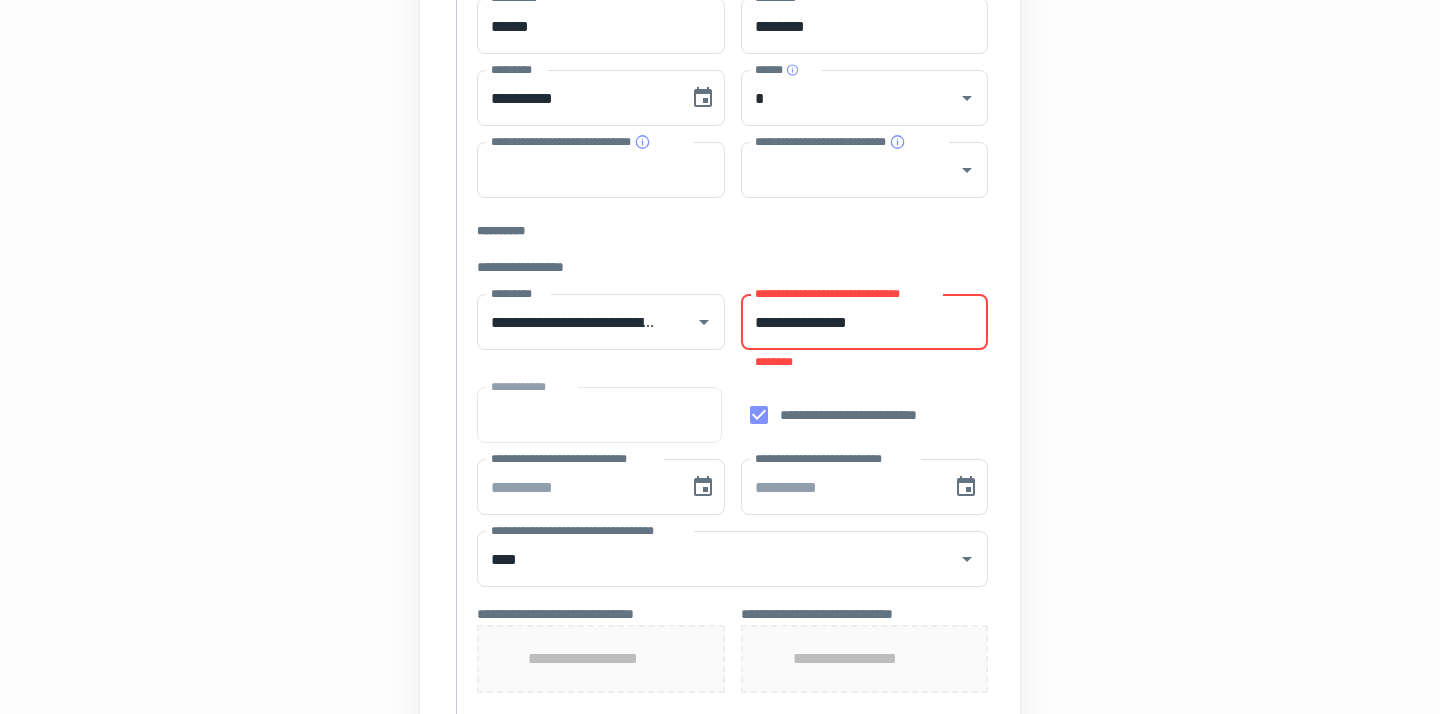 type on "**********" 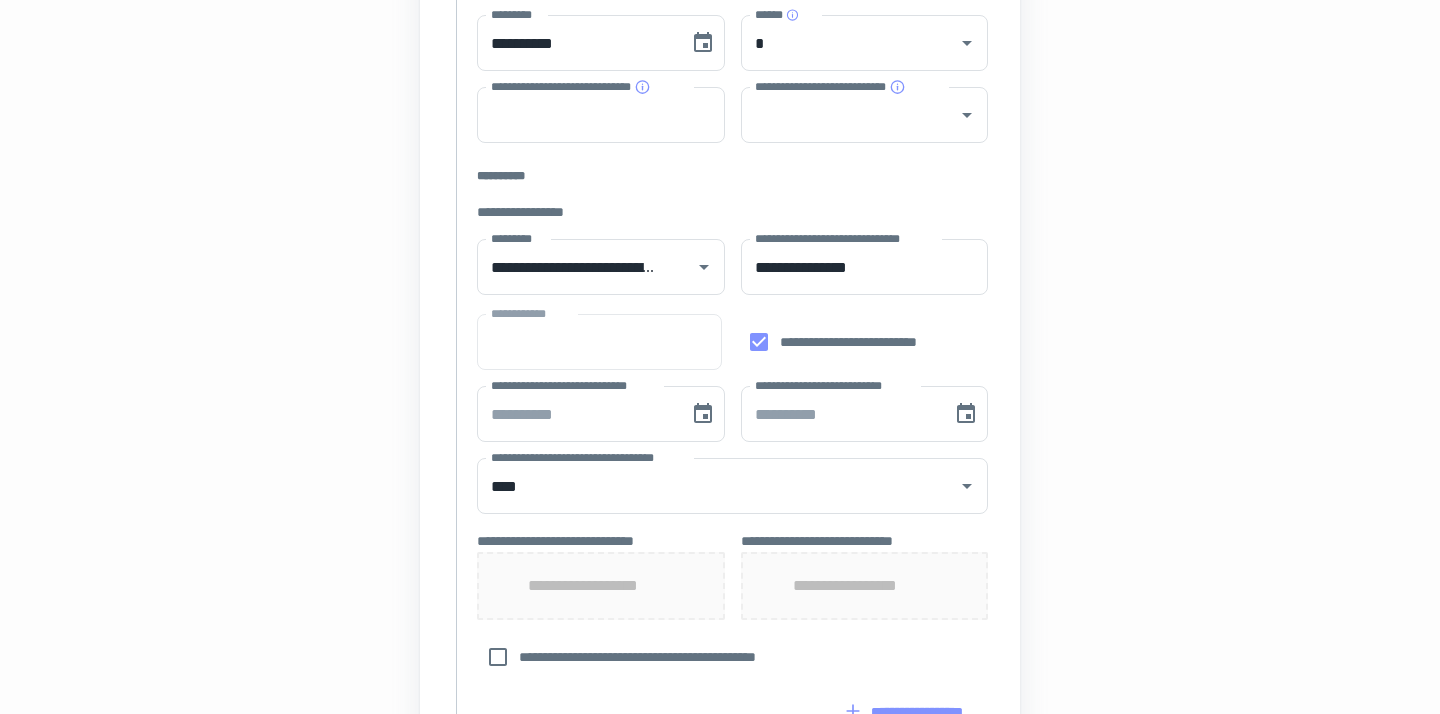 scroll, scrollTop: 477, scrollLeft: 0, axis: vertical 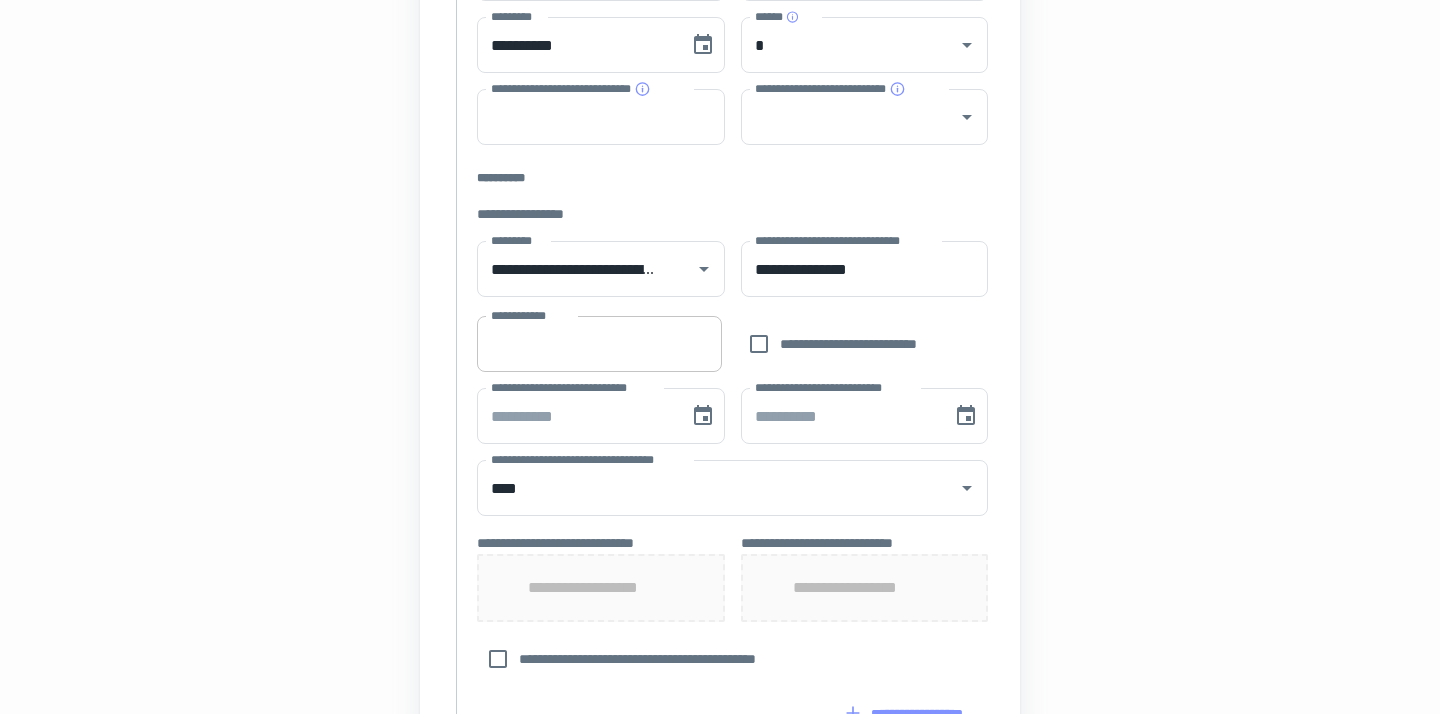 click on "**********" at bounding box center (599, 344) 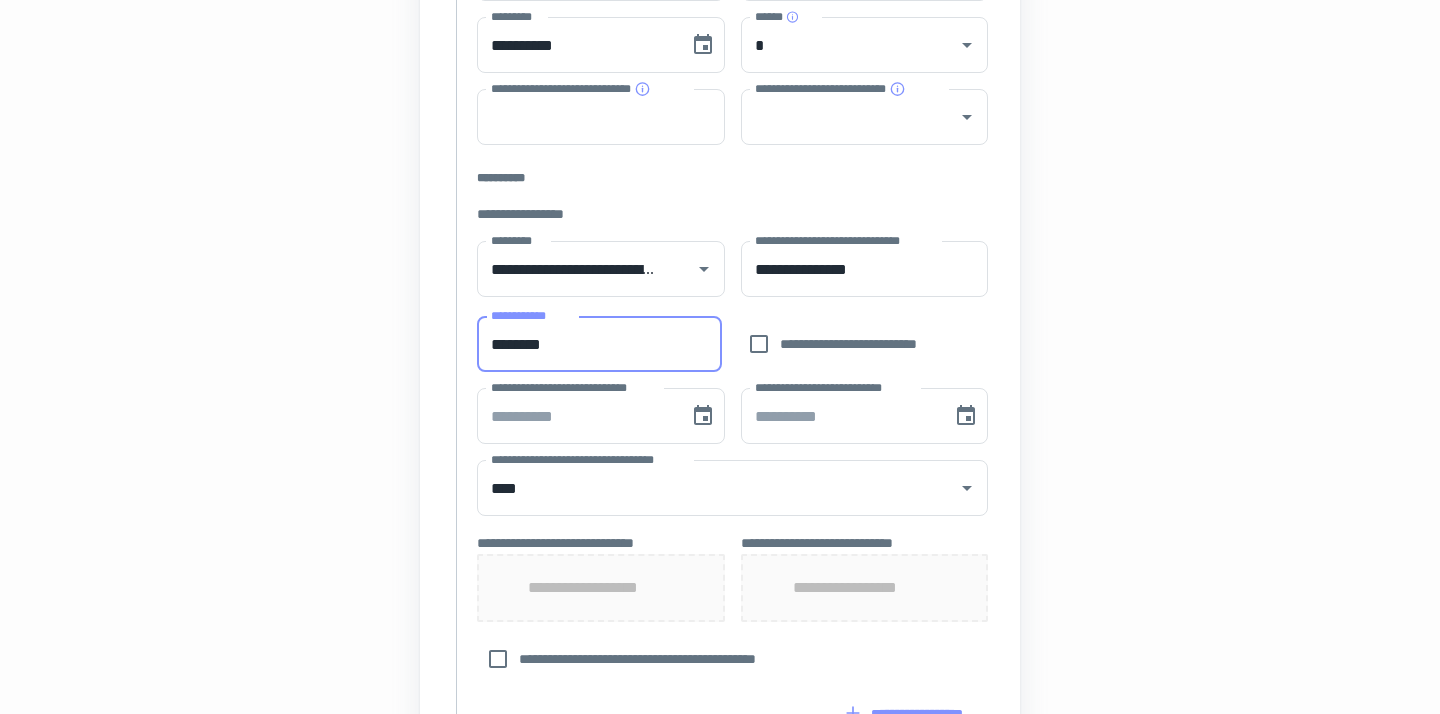 type on "********" 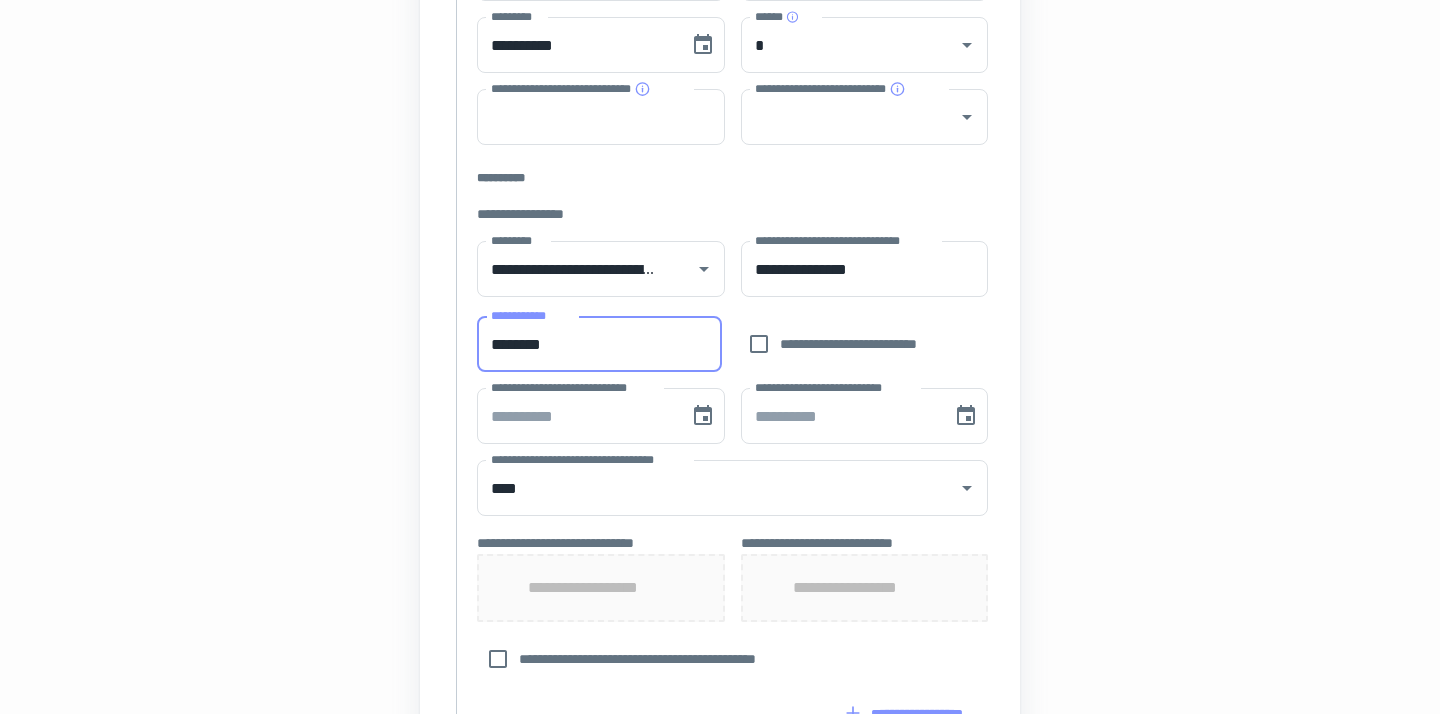 click on "**********" at bounding box center [720, 413] 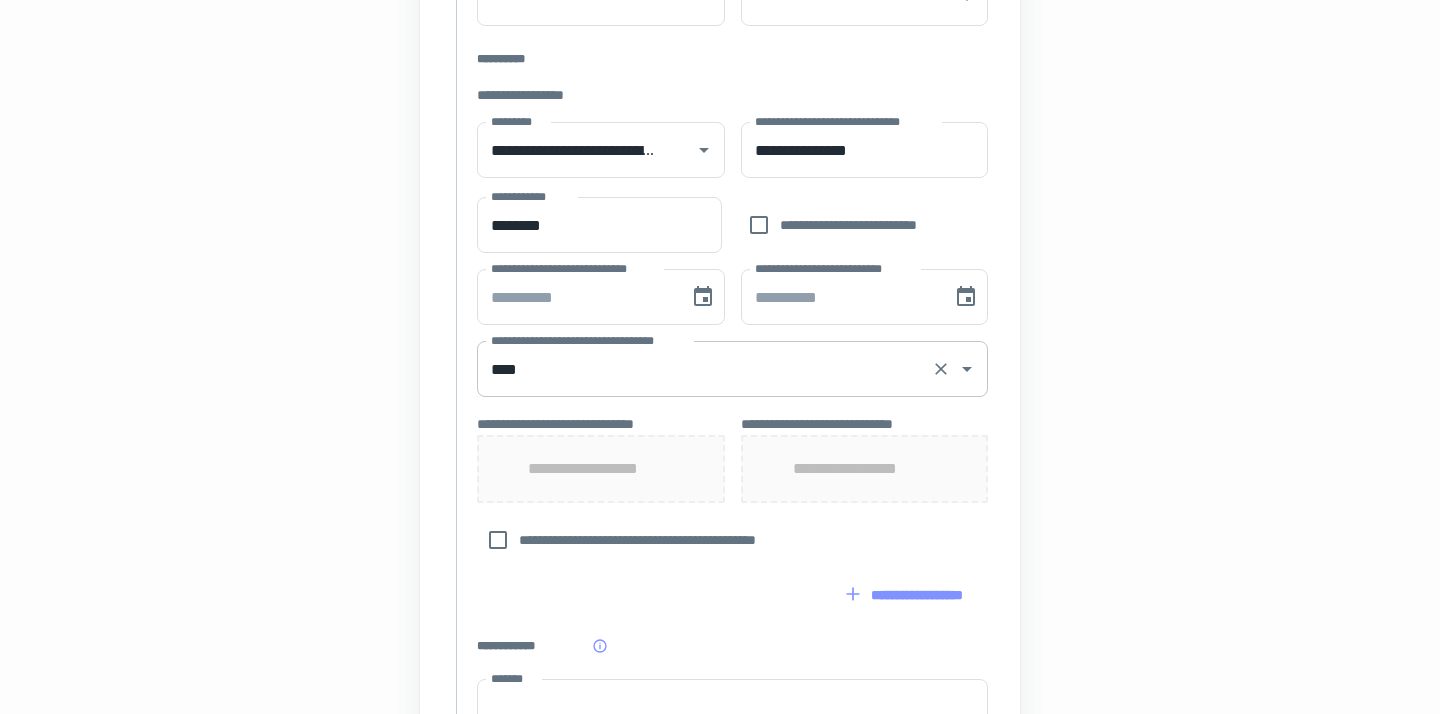 scroll, scrollTop: 688, scrollLeft: 0, axis: vertical 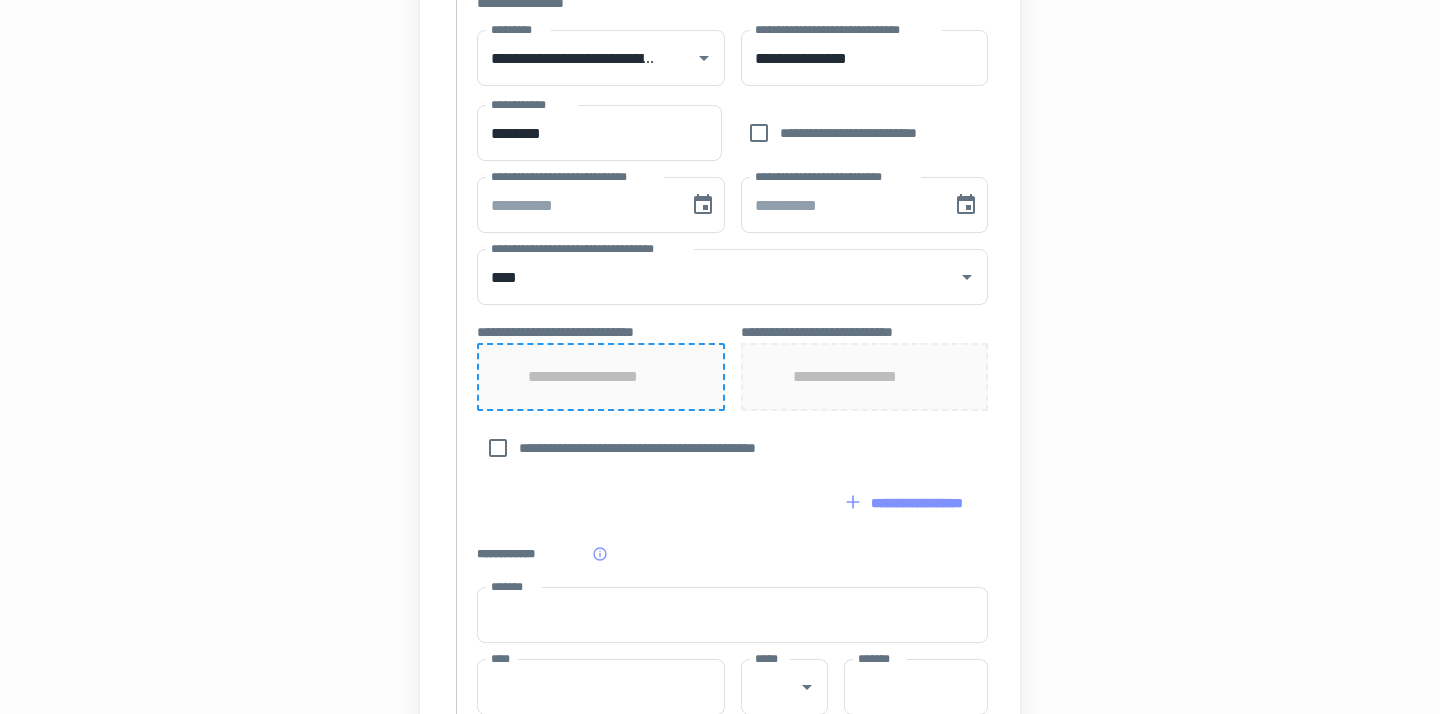 click on "**********" at bounding box center (601, 377) 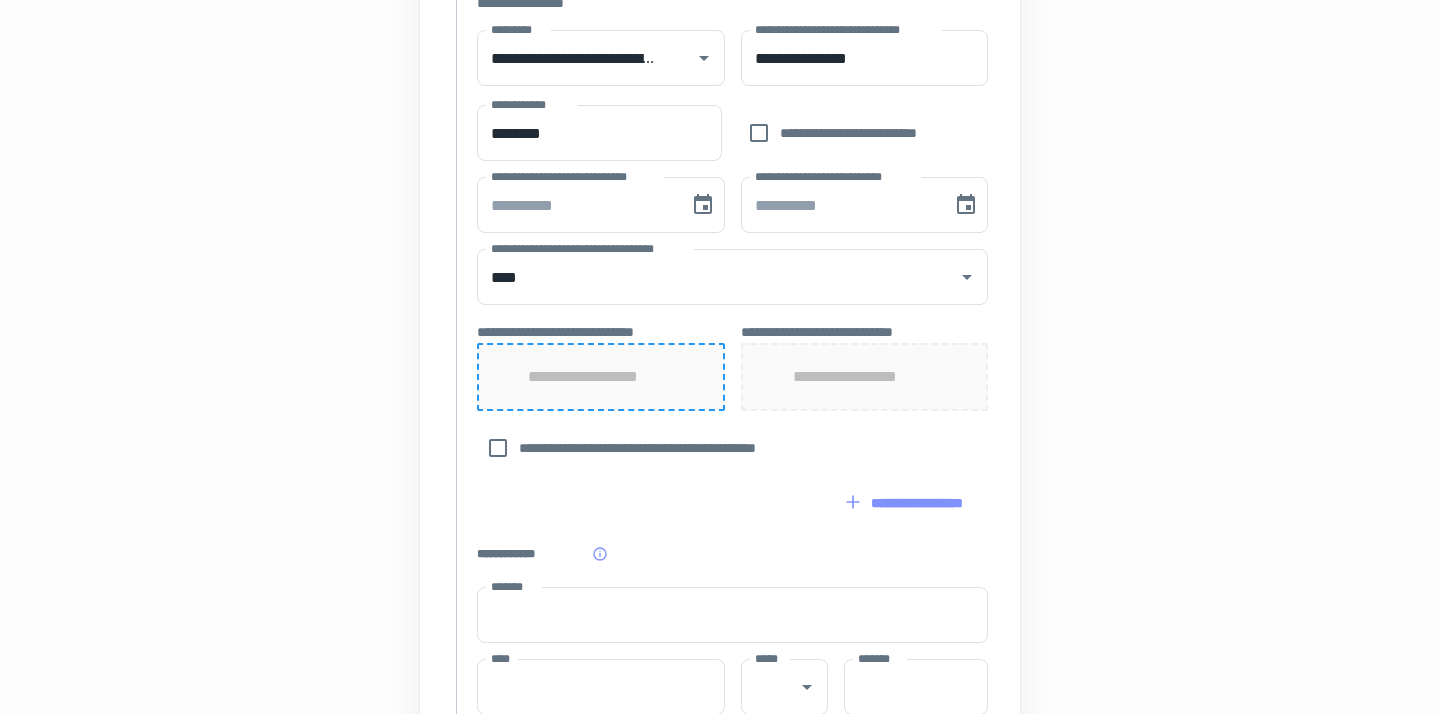 click on "**********" at bounding box center (601, 377) 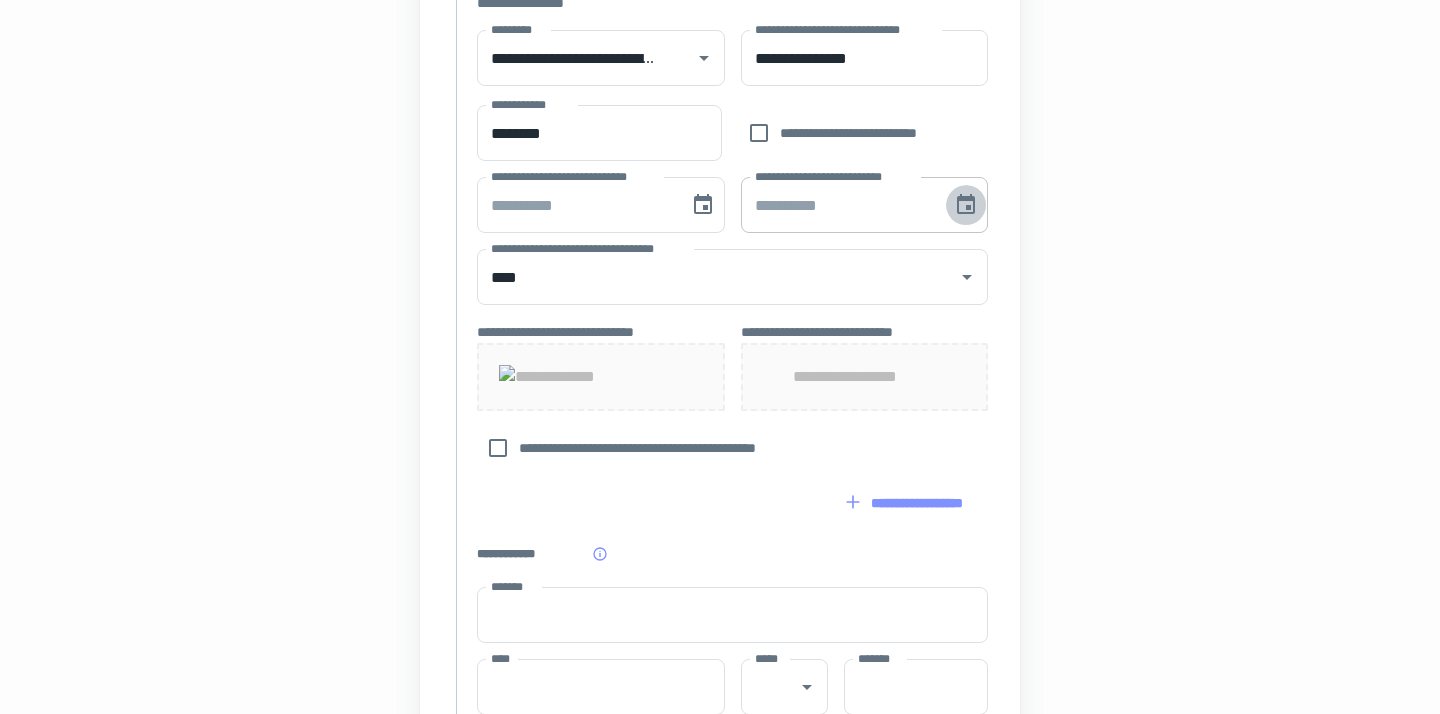 click 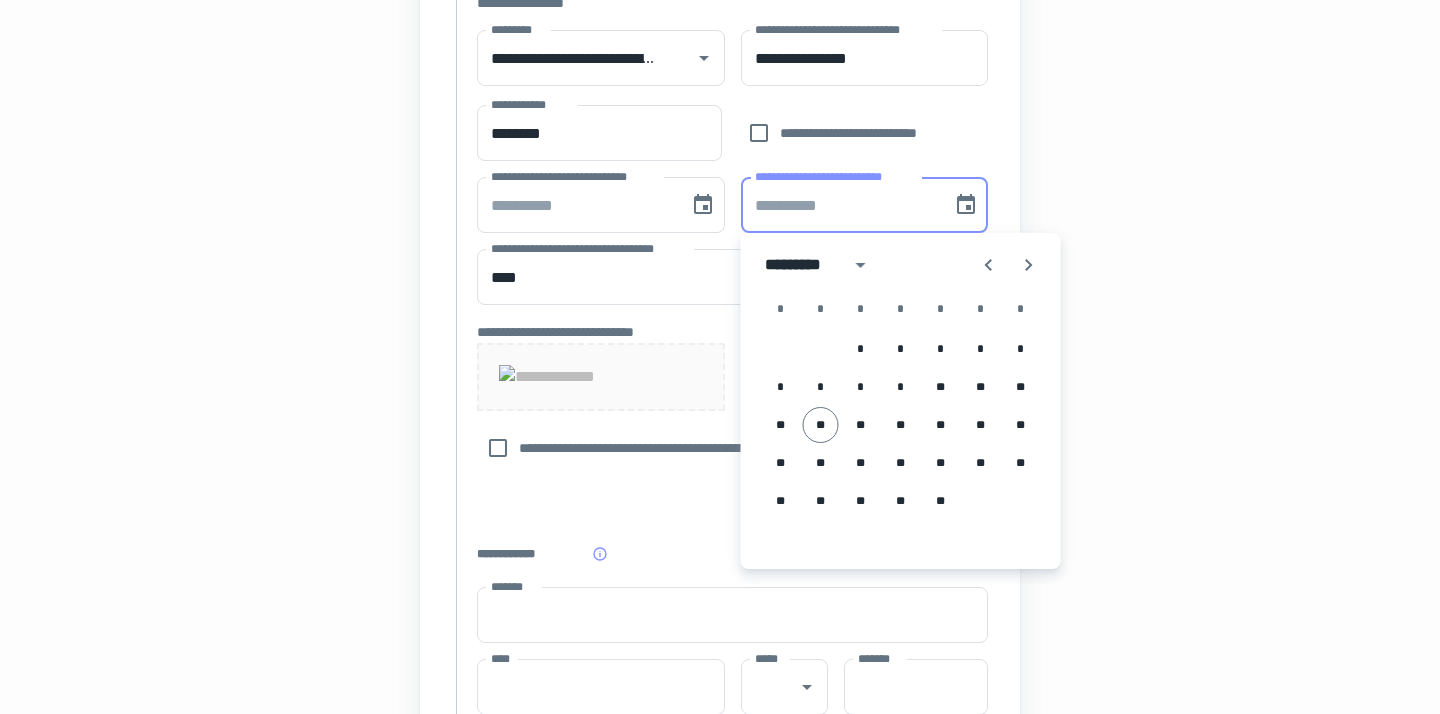 click on "**********" at bounding box center [720, 202] 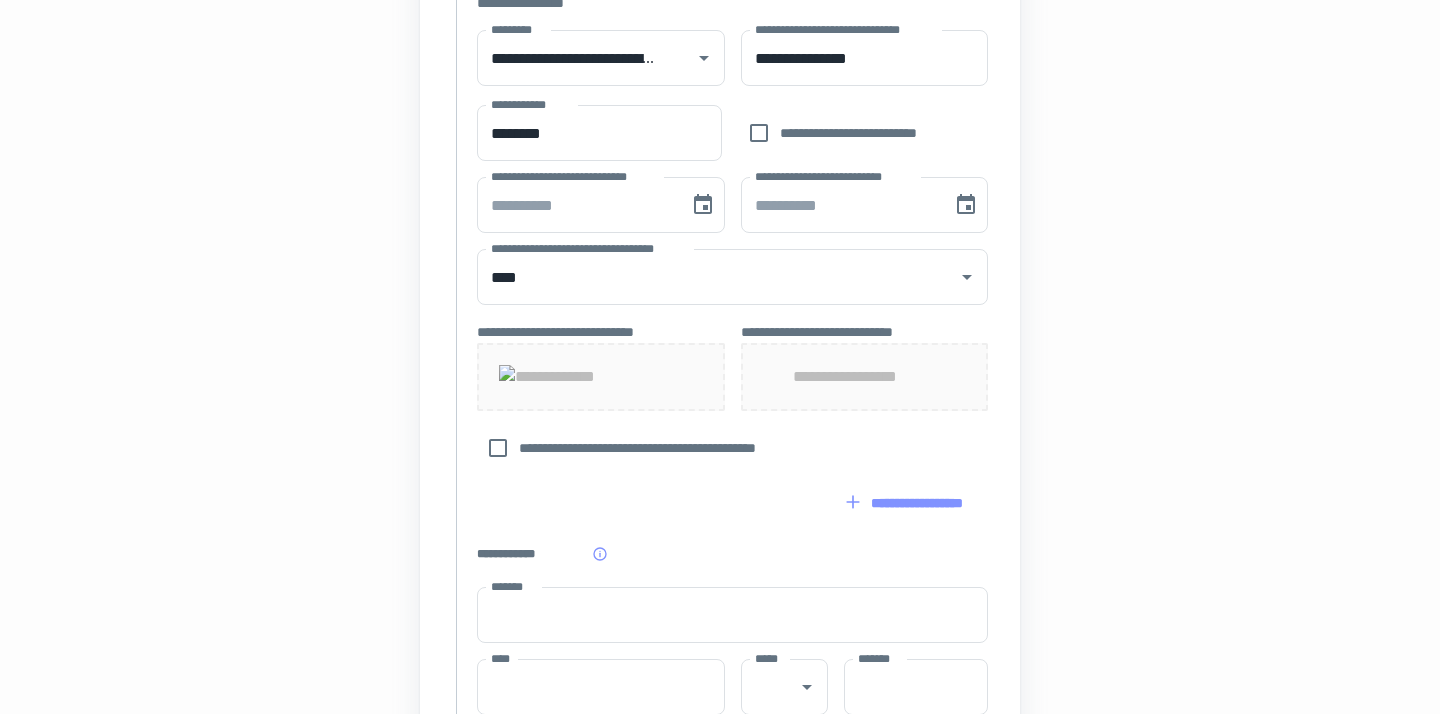 click on "**********" at bounding box center [864, 377] 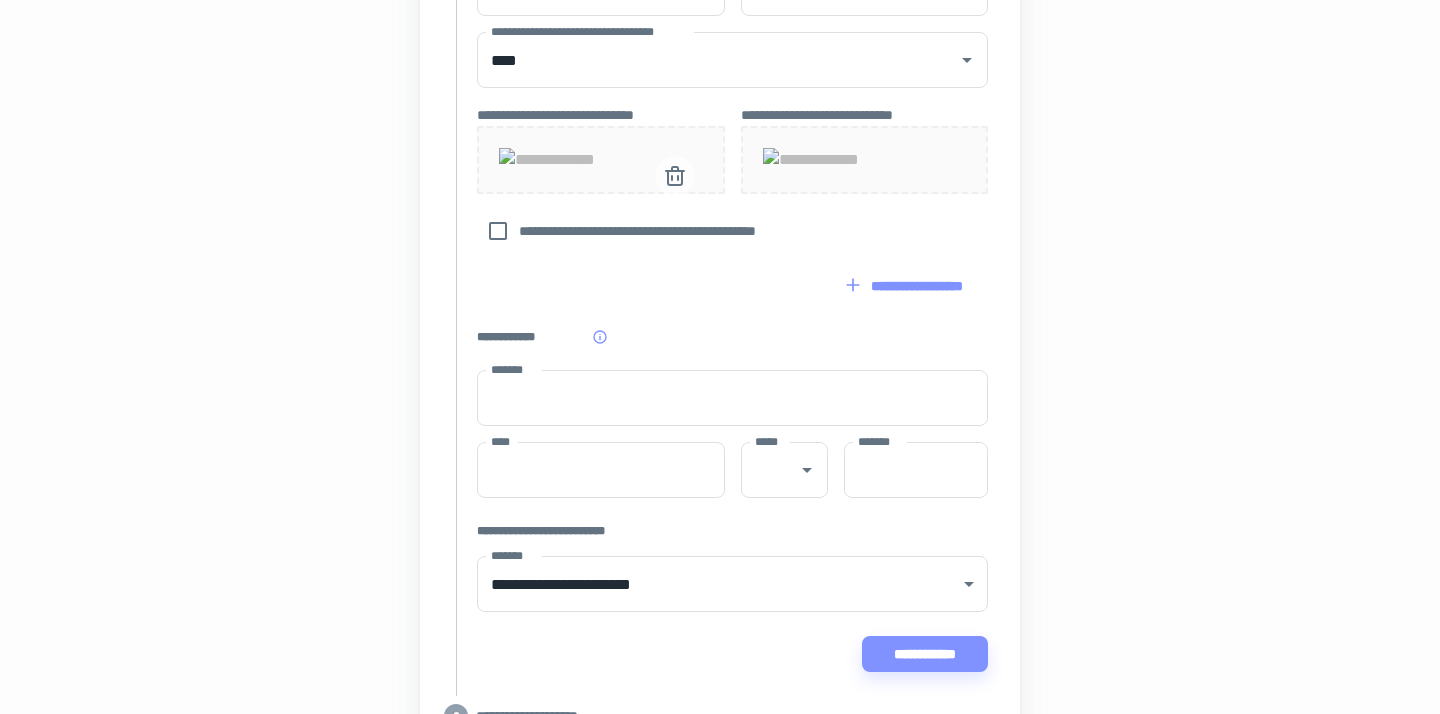 scroll, scrollTop: 911, scrollLeft: 0, axis: vertical 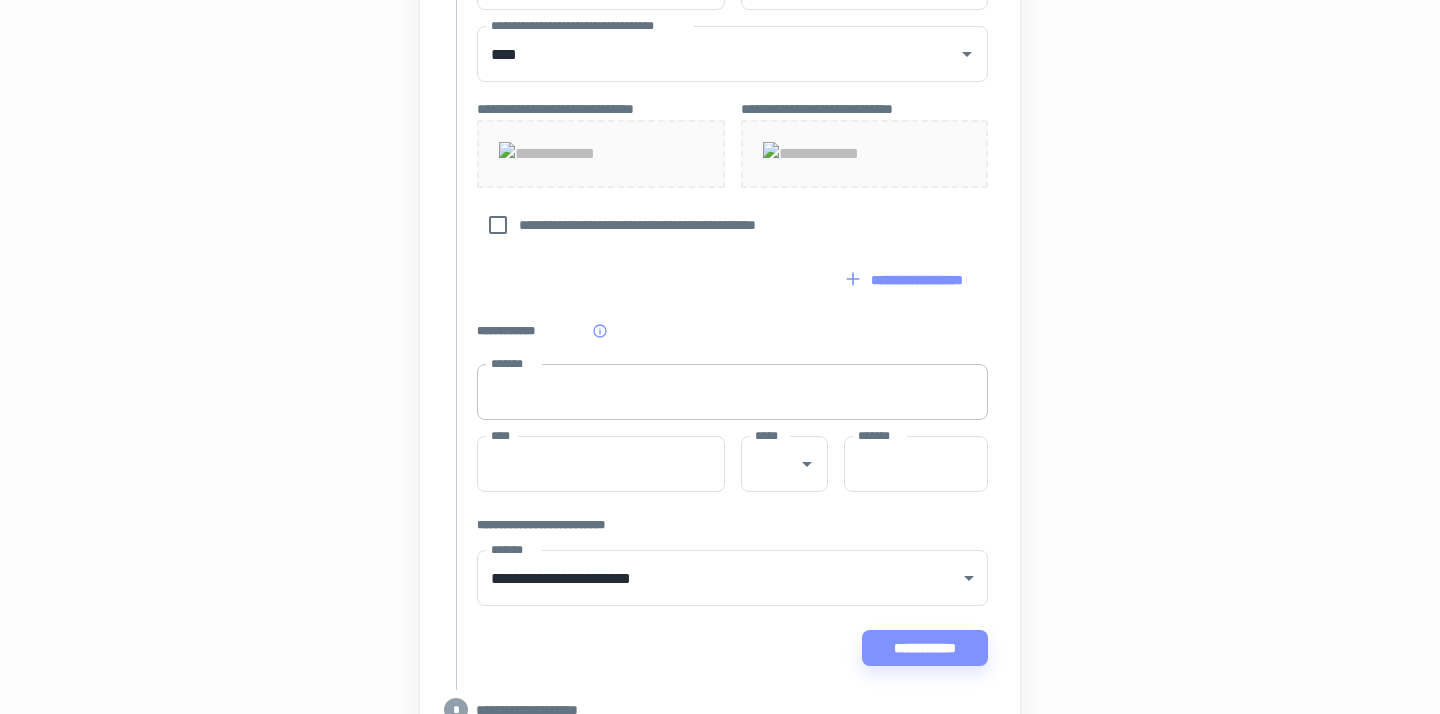 click on "*******" at bounding box center [732, 392] 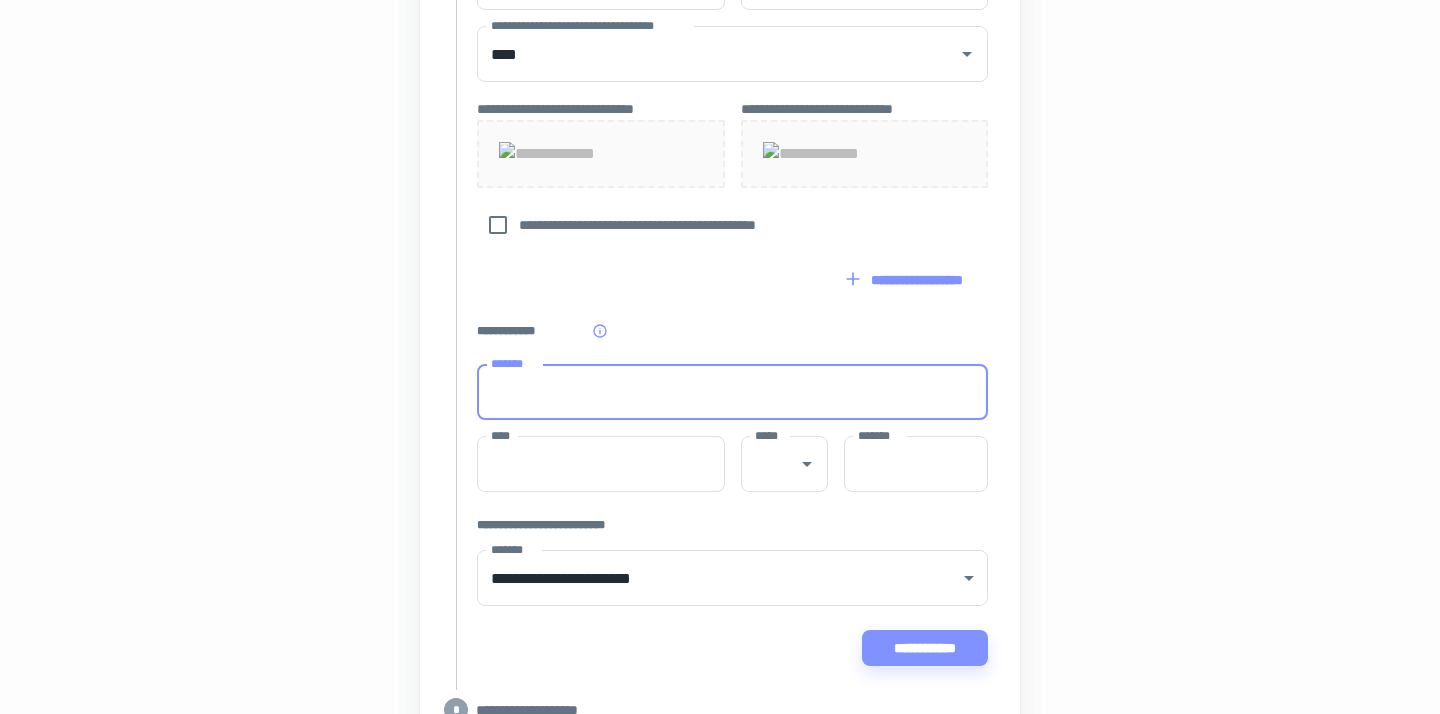 type on "*" 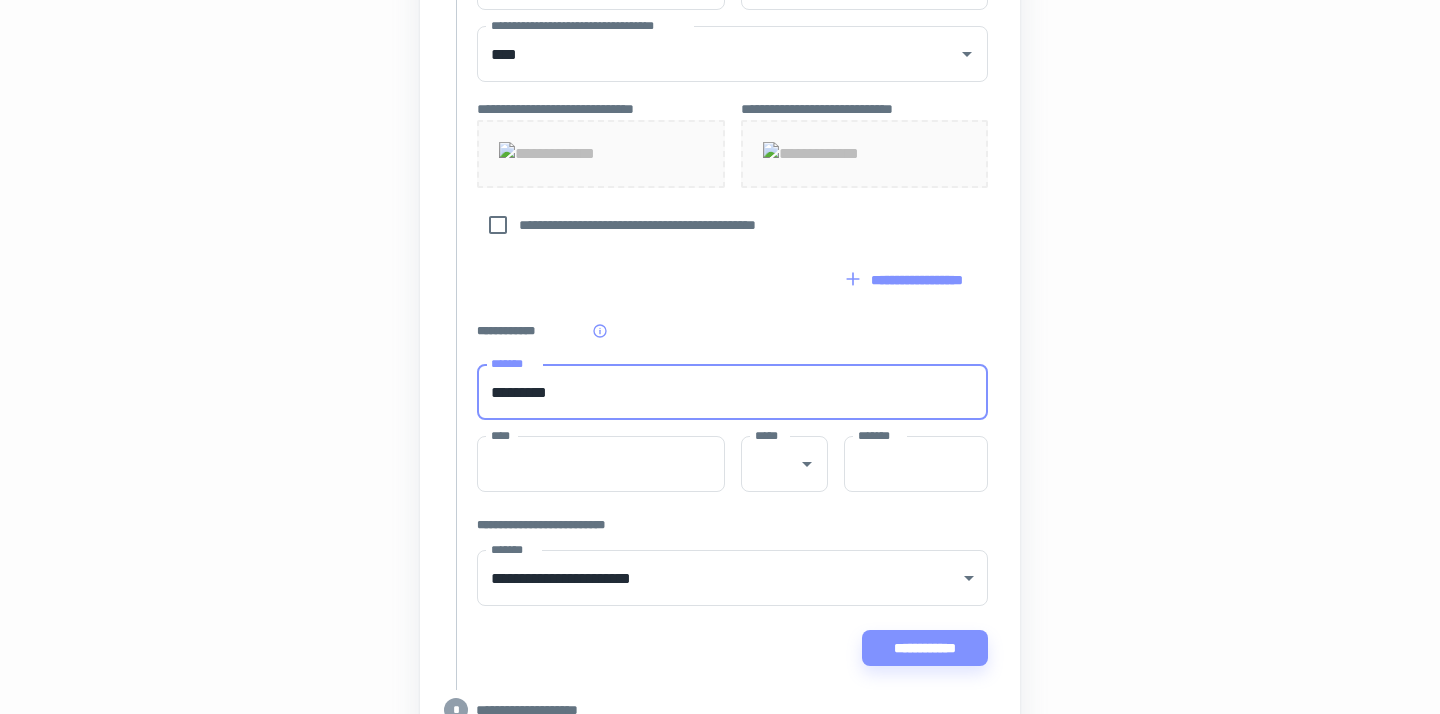 type on "**********" 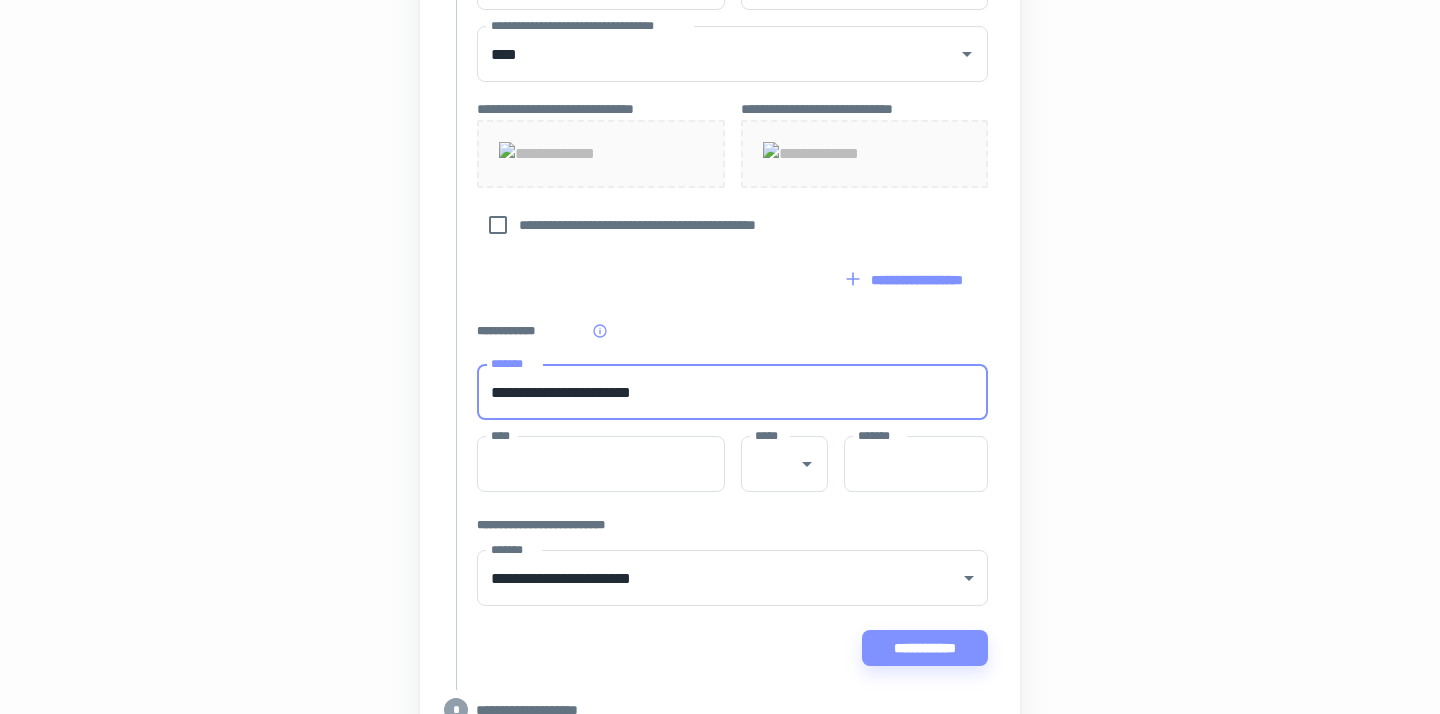 type on "******" 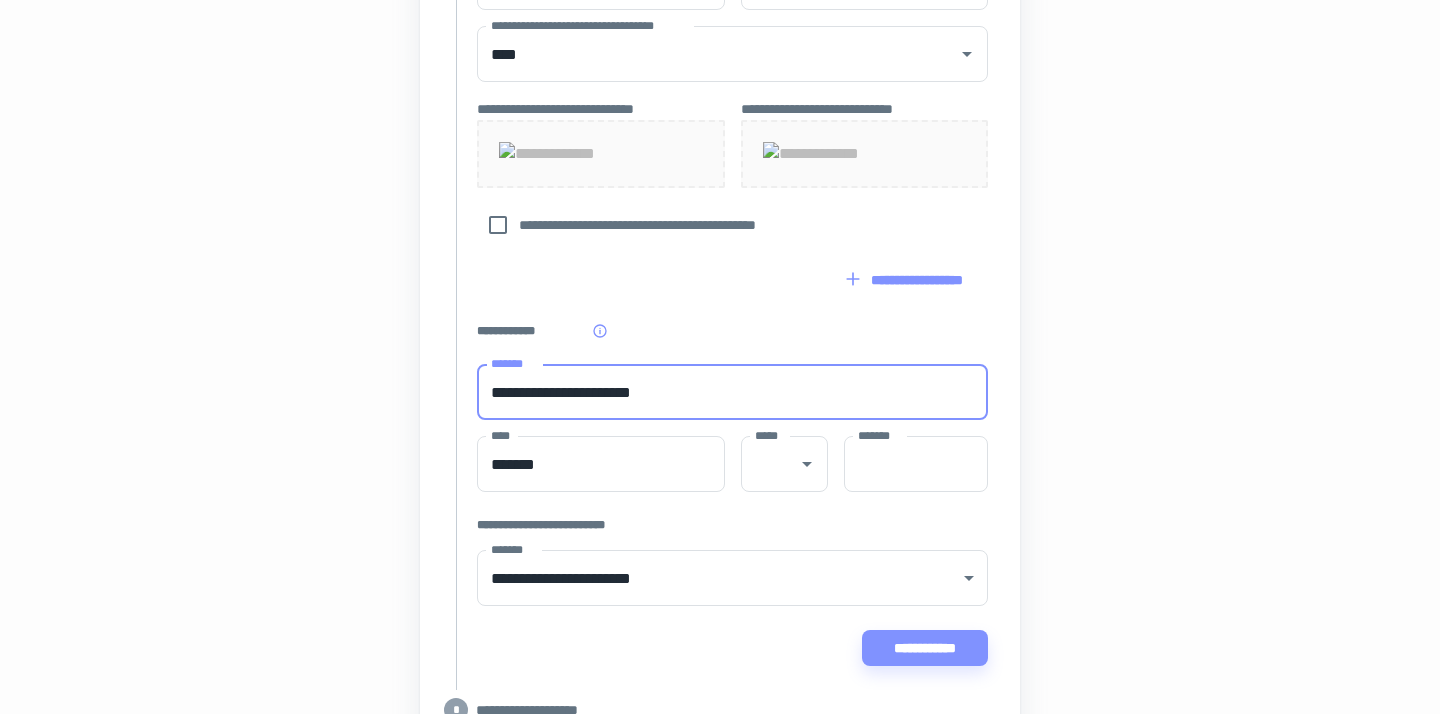 type on "**" 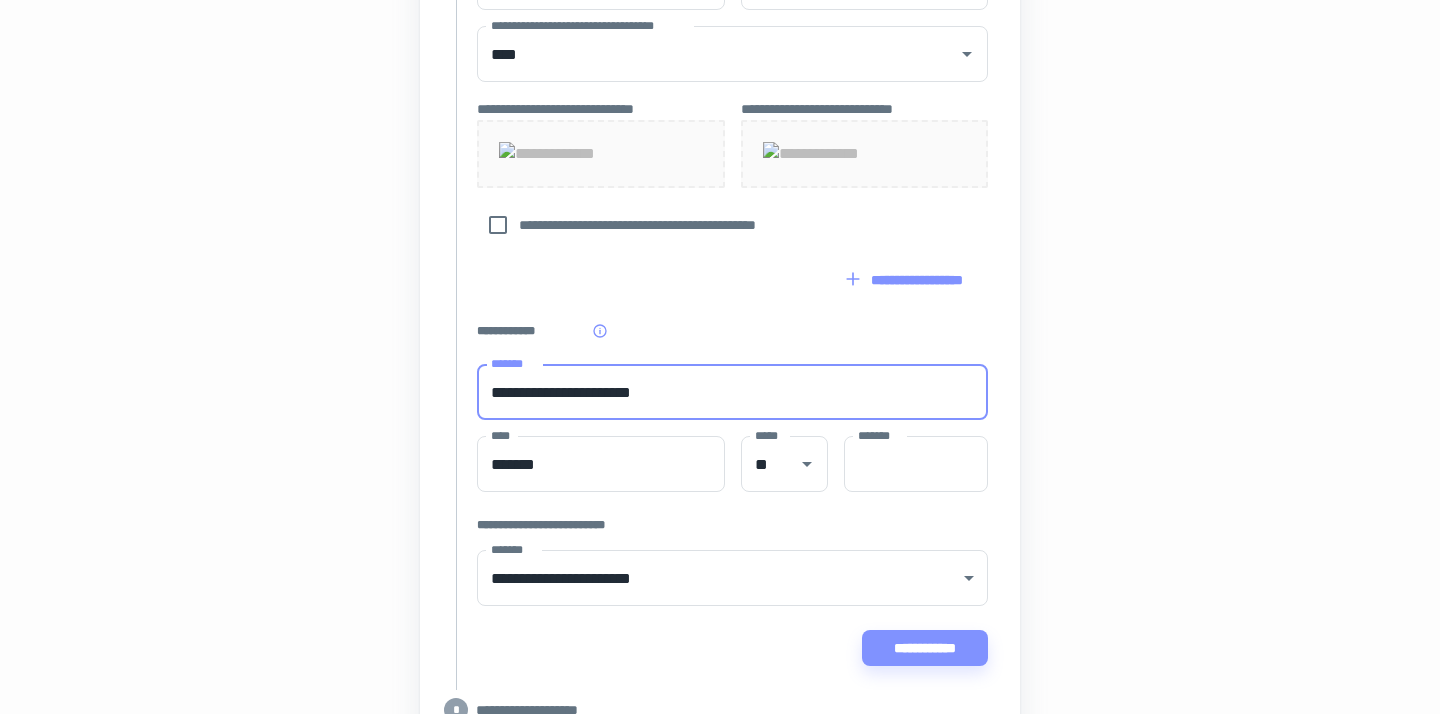type on "*****" 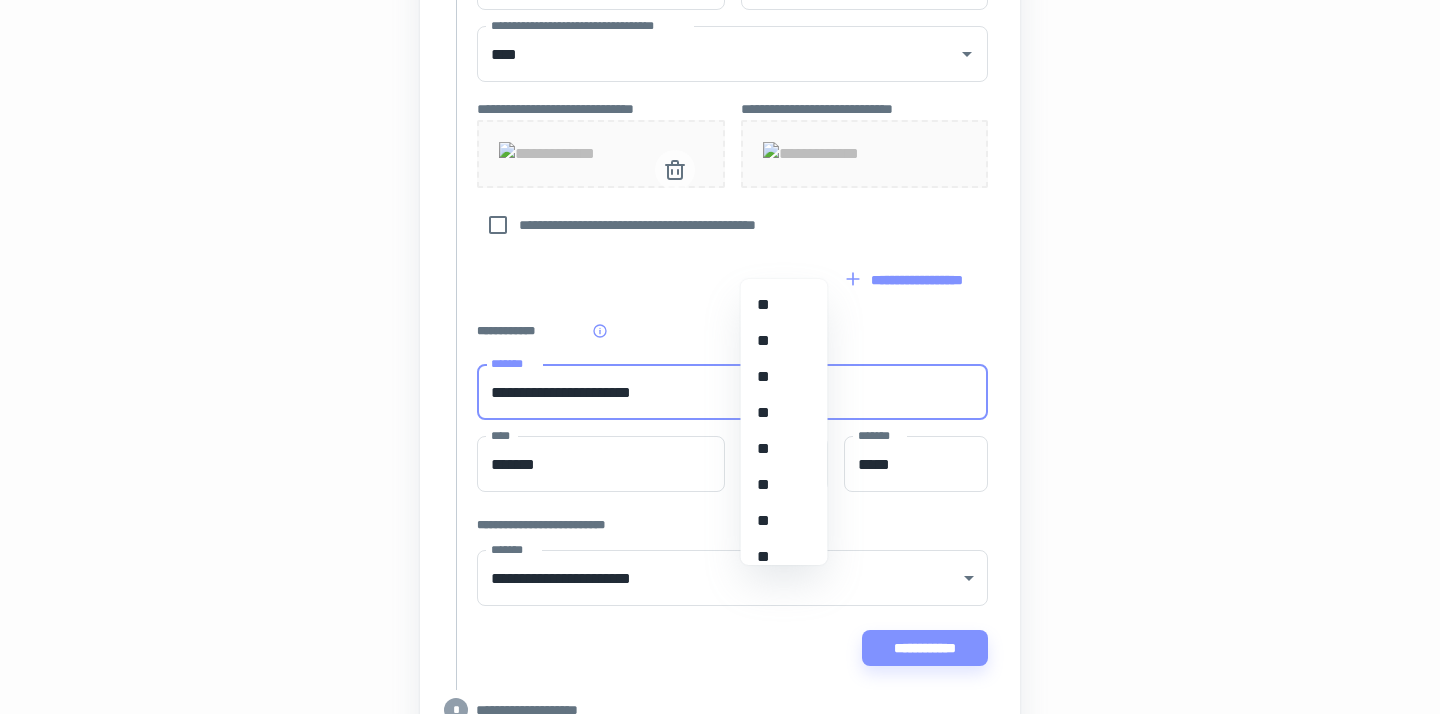 type 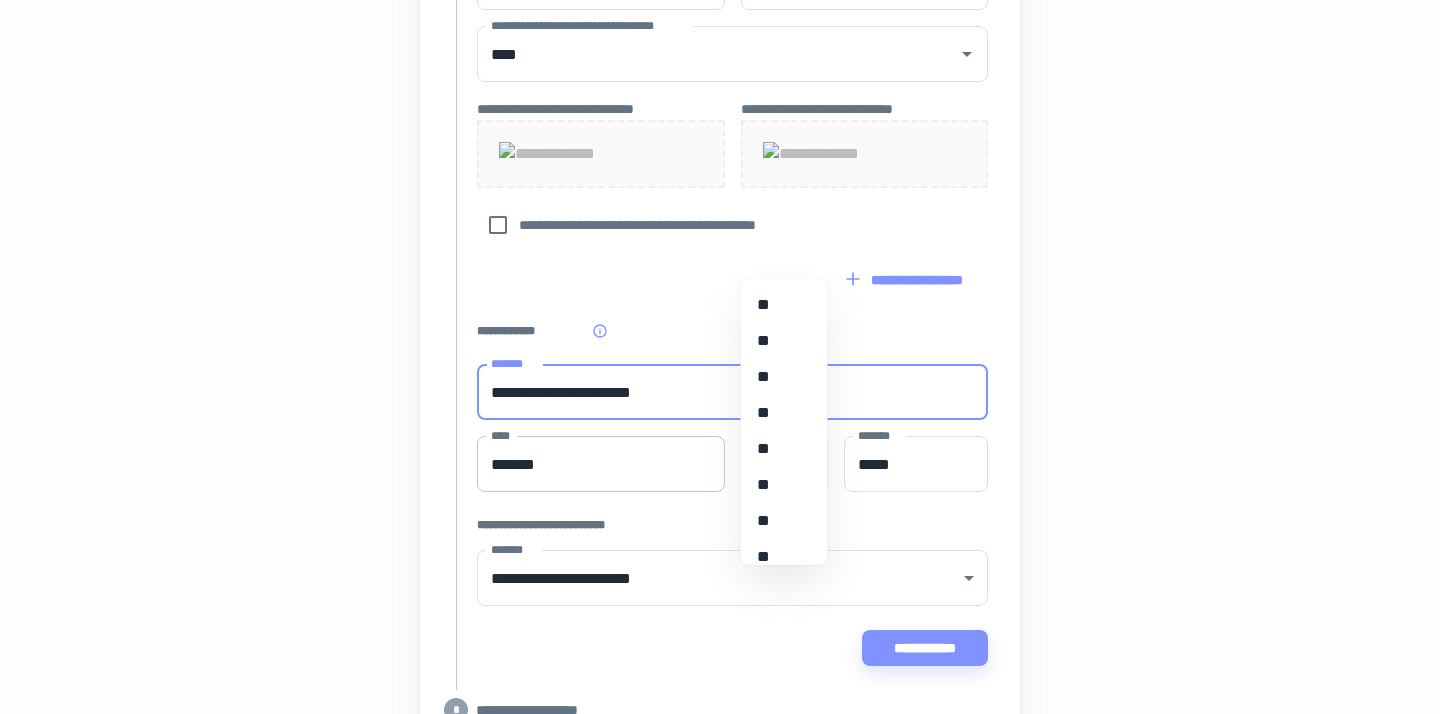 click on "*******" at bounding box center (601, 464) 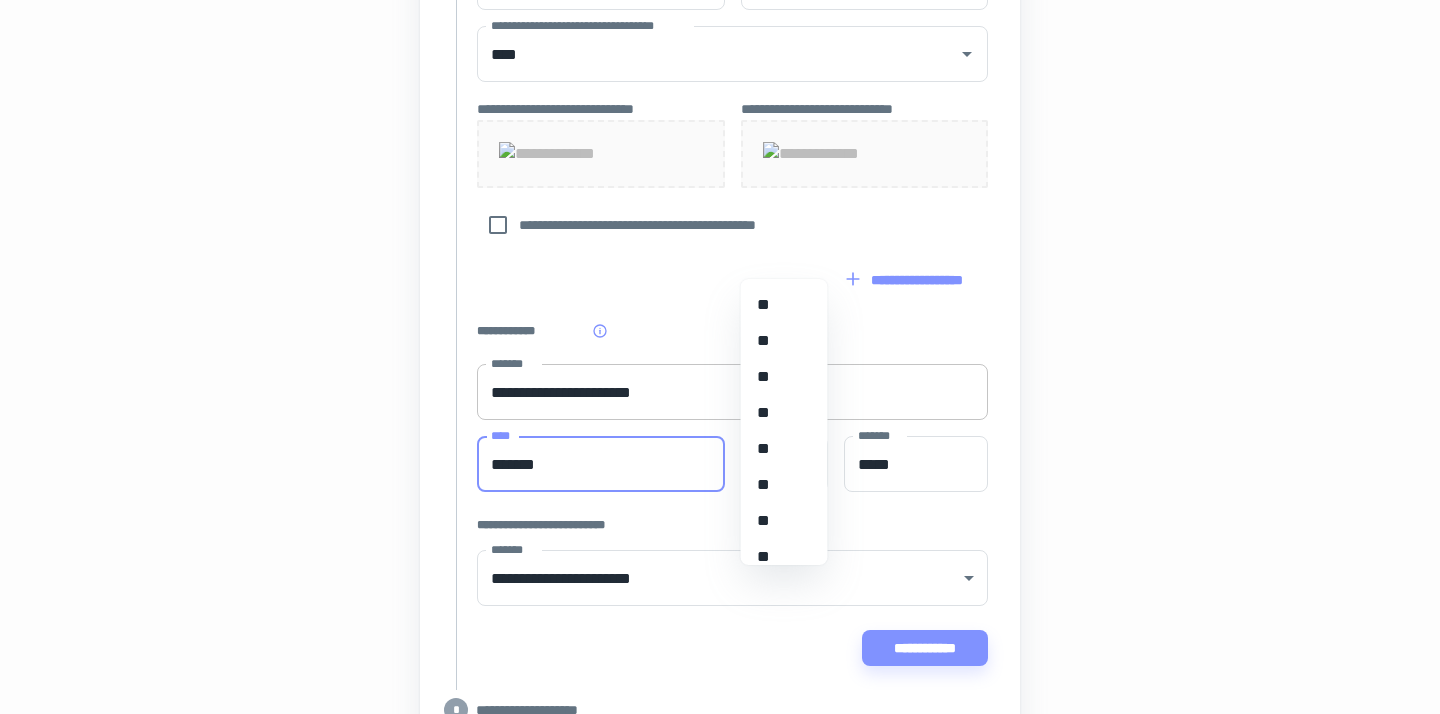click on "**********" at bounding box center [732, 392] 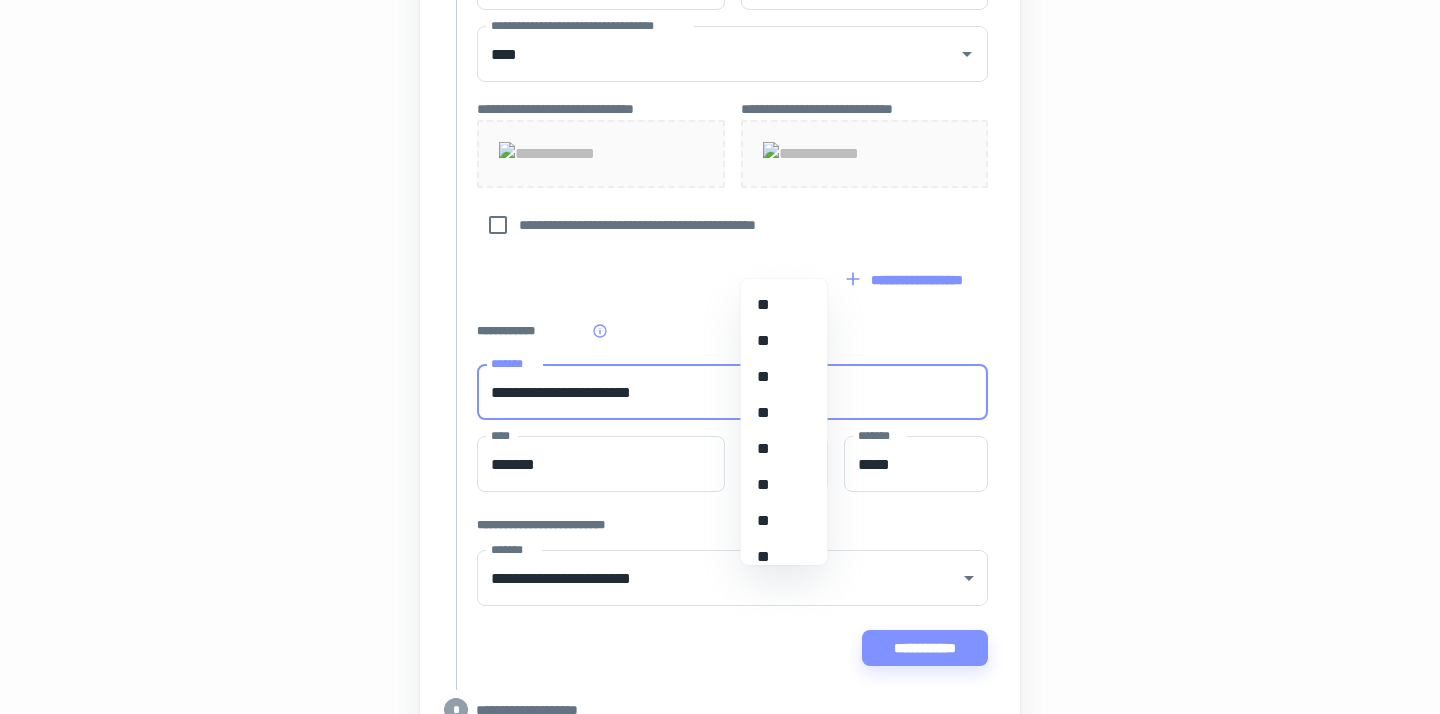 click on "**********" at bounding box center [732, 392] 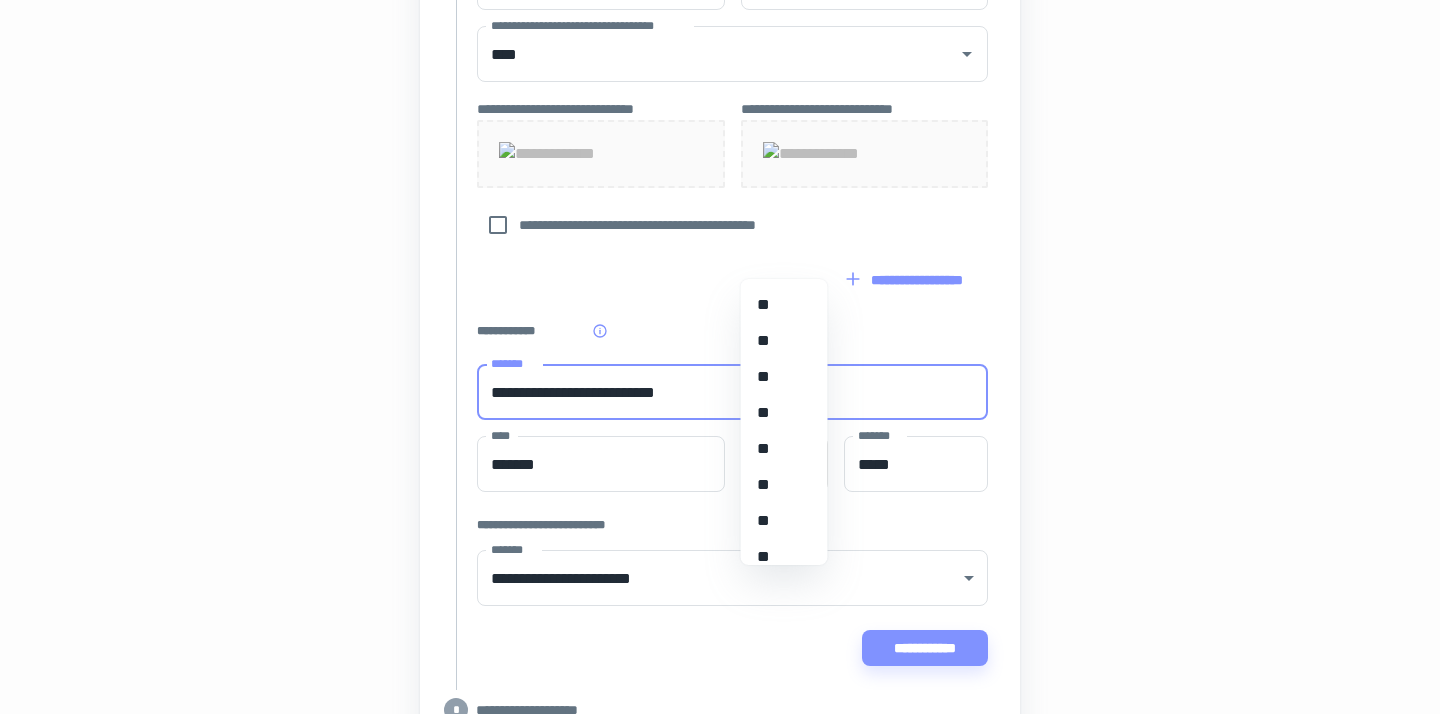 type on "**********" 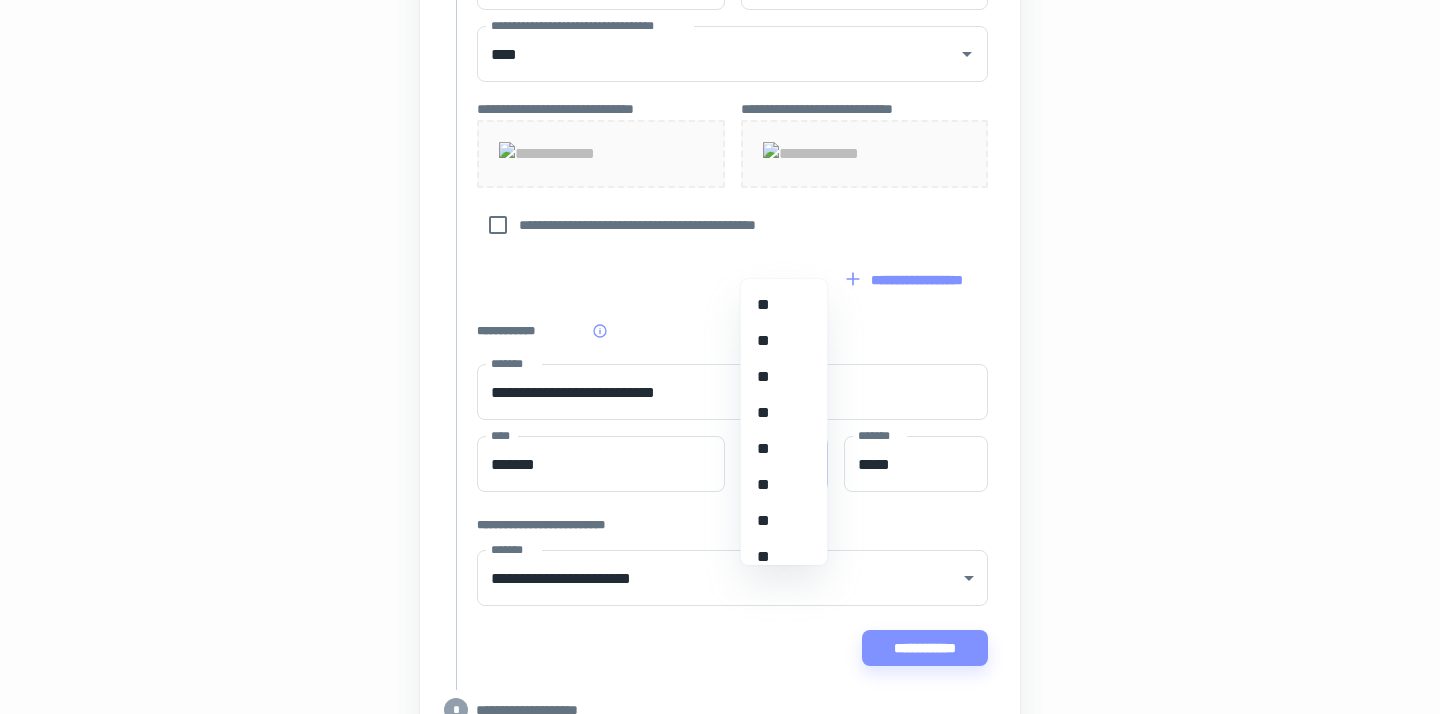 type on "**" 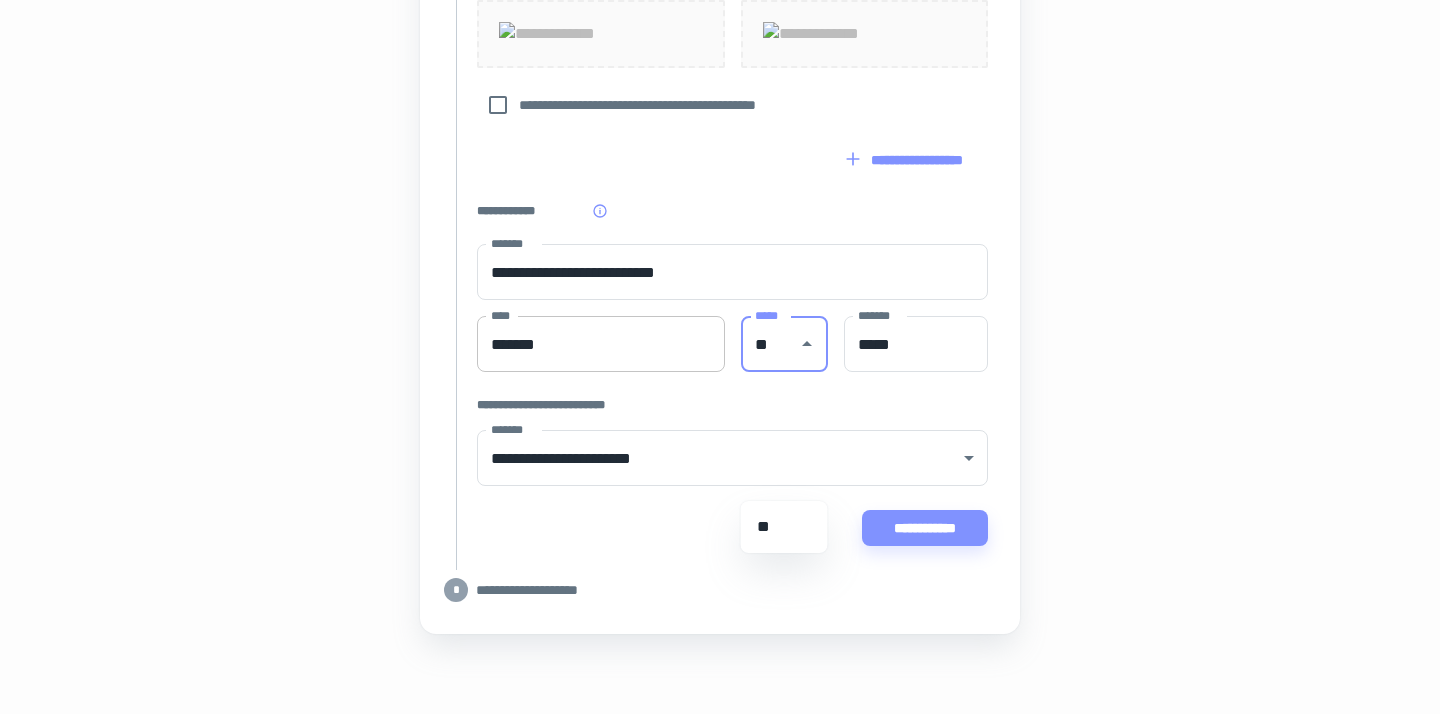 scroll, scrollTop: 1102, scrollLeft: 0, axis: vertical 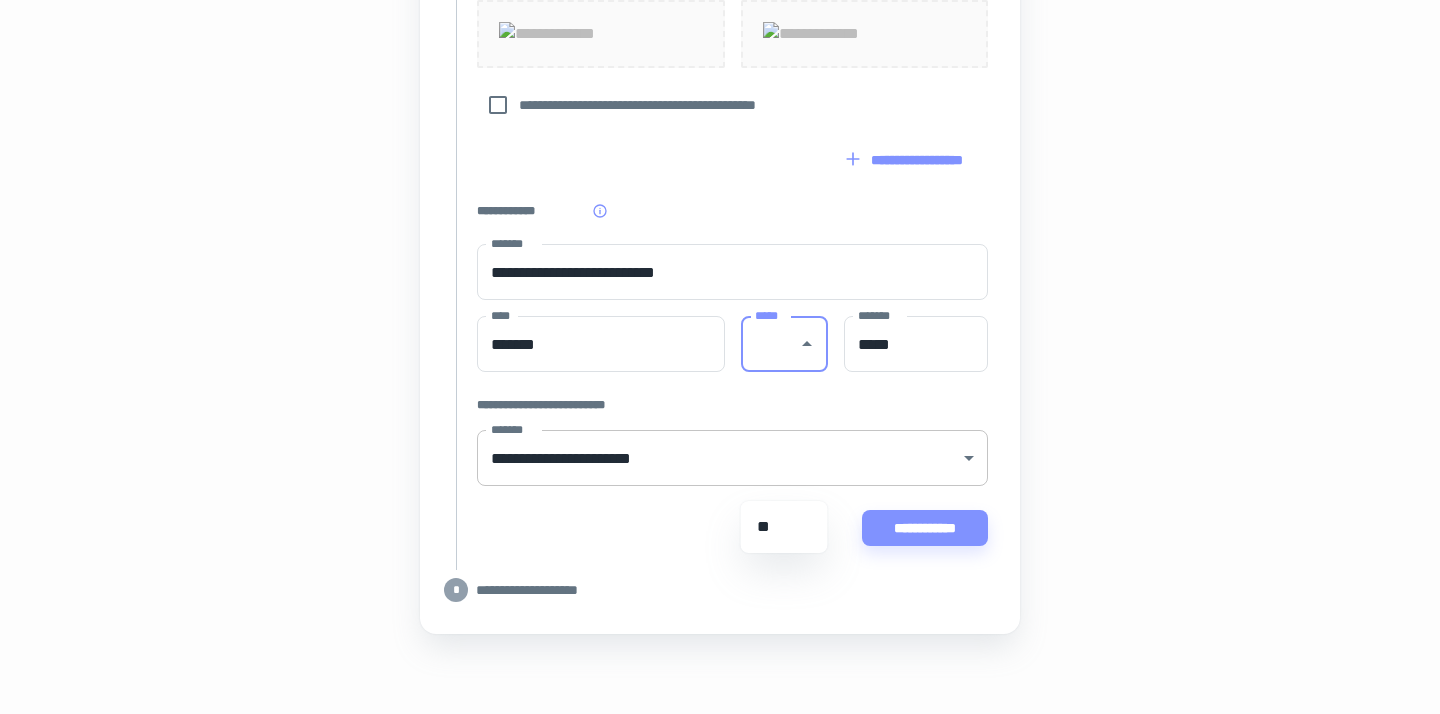 click on "**********" at bounding box center (720, -674) 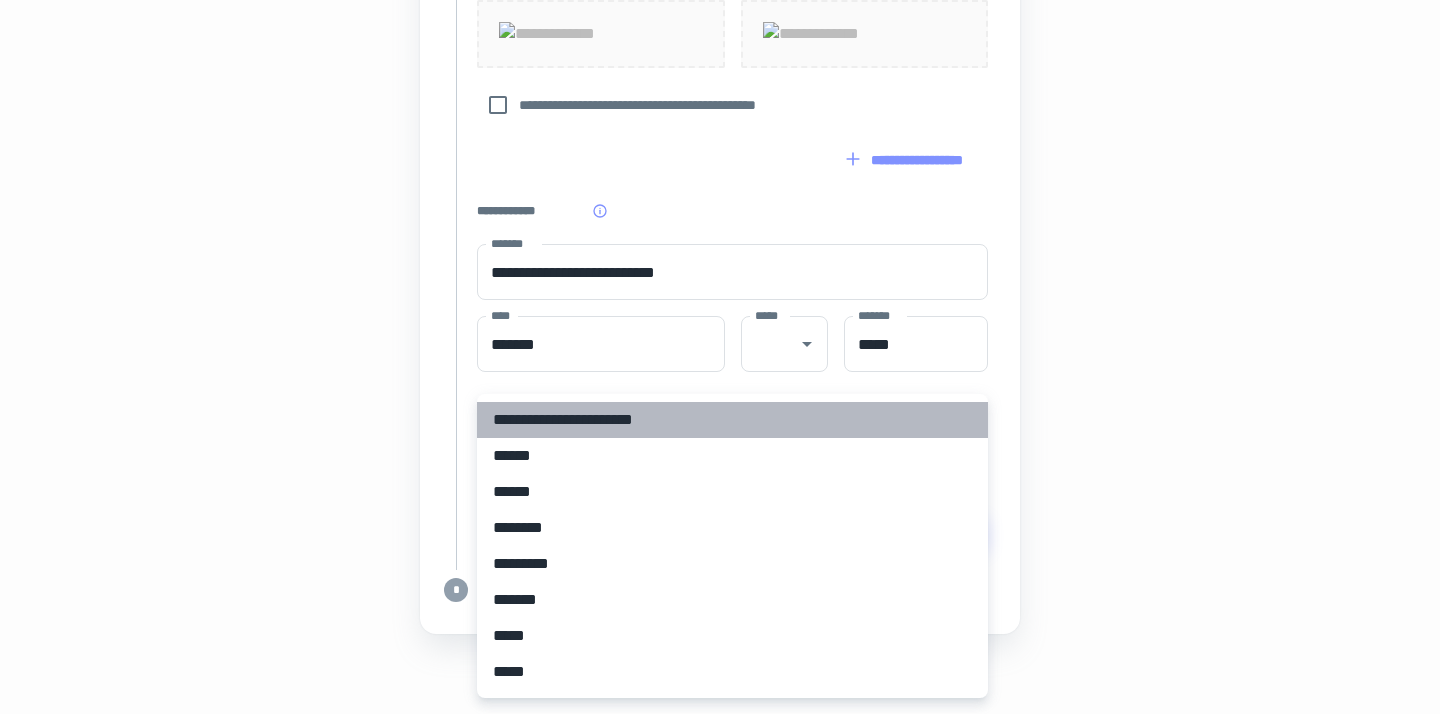 click on "**********" at bounding box center (732, 420) 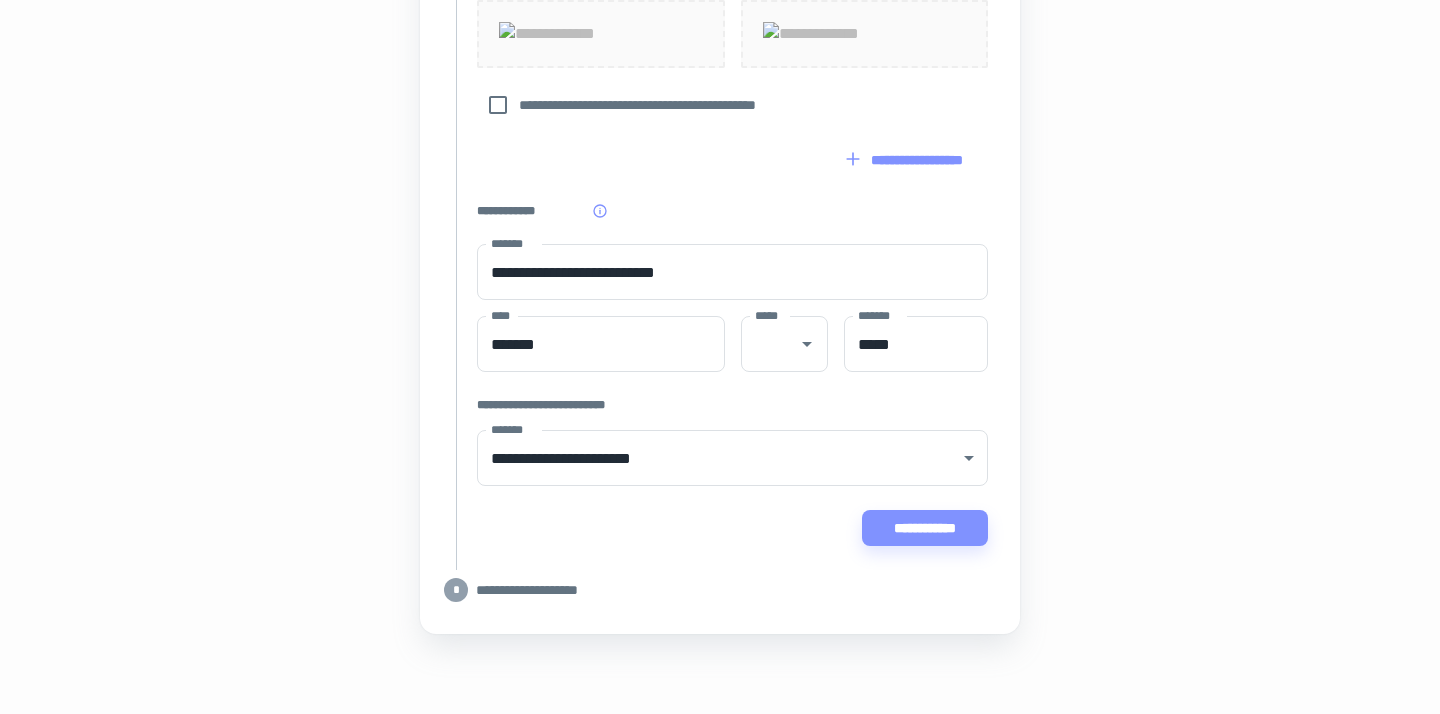 click on "**********" at bounding box center [720, -141] 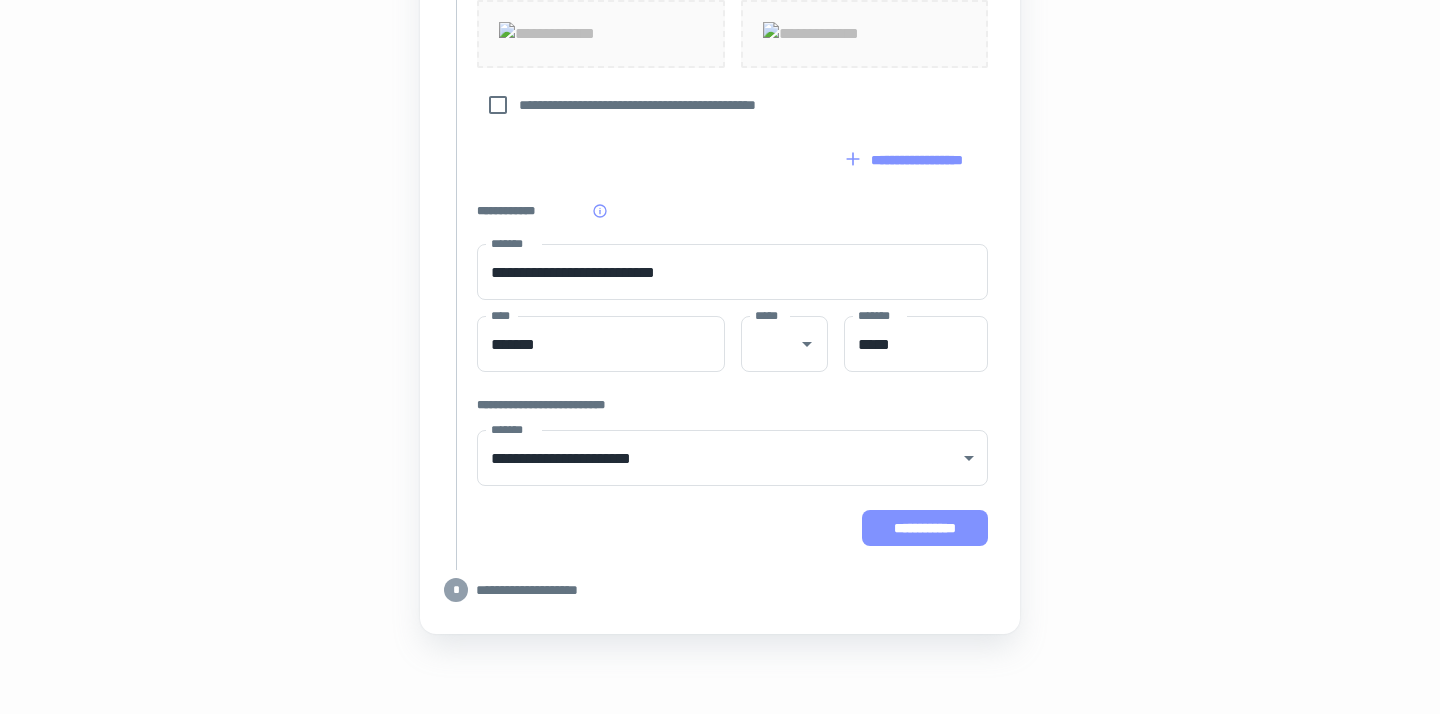 click on "**********" at bounding box center (925, 528) 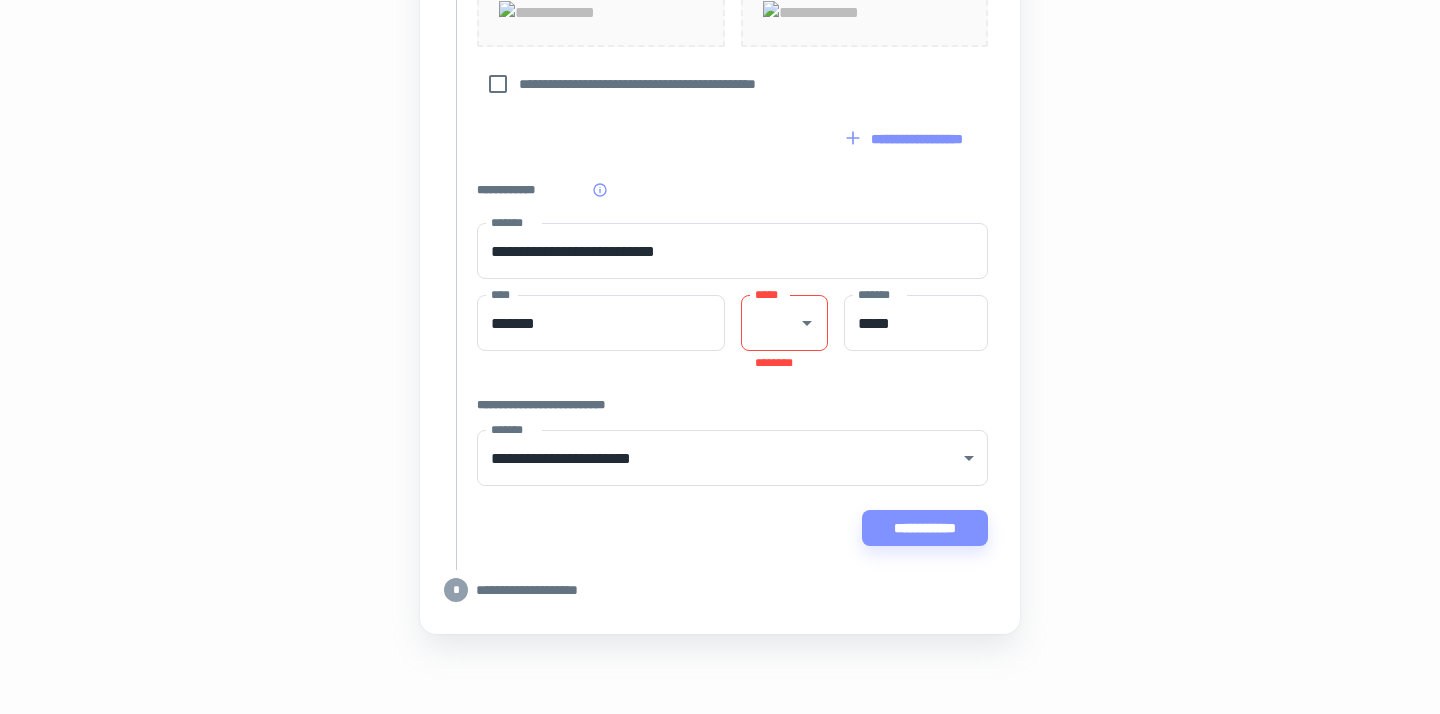 click on "*****" at bounding box center [769, 323] 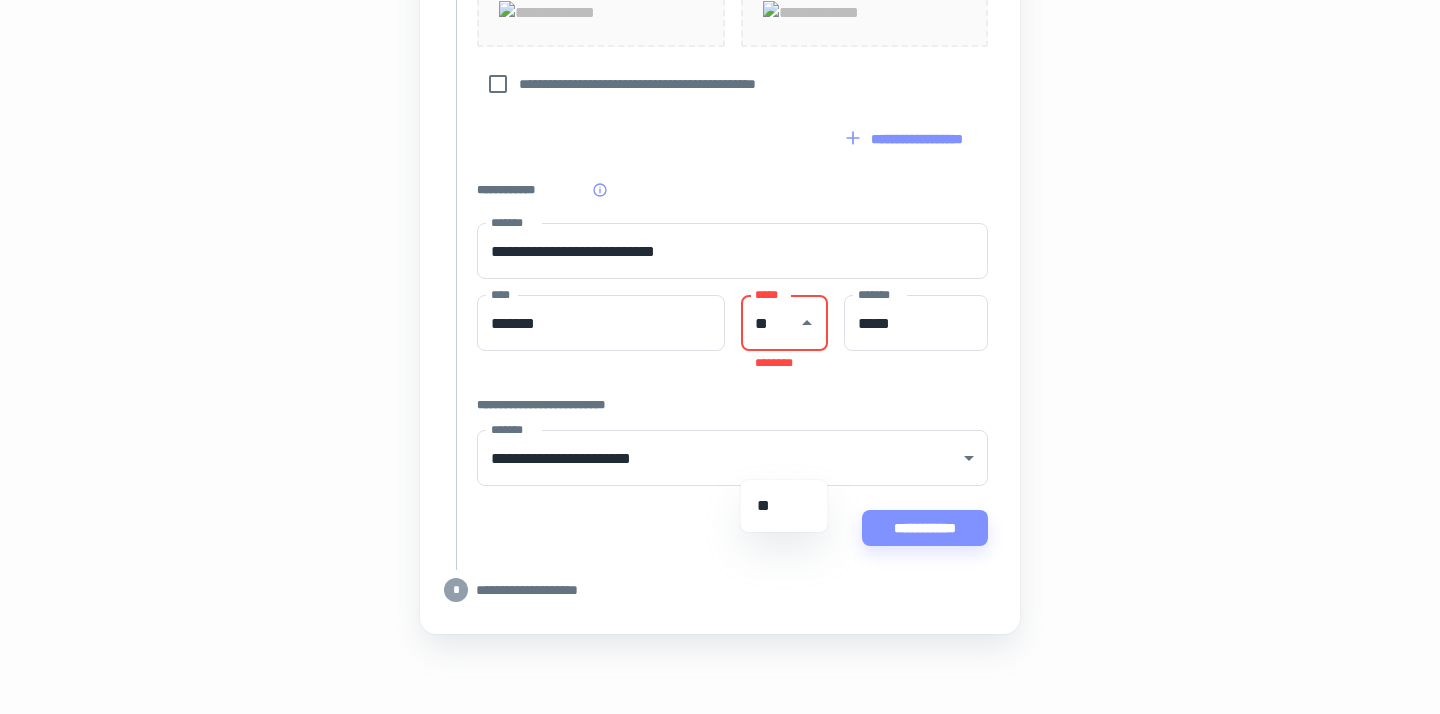 type on "**" 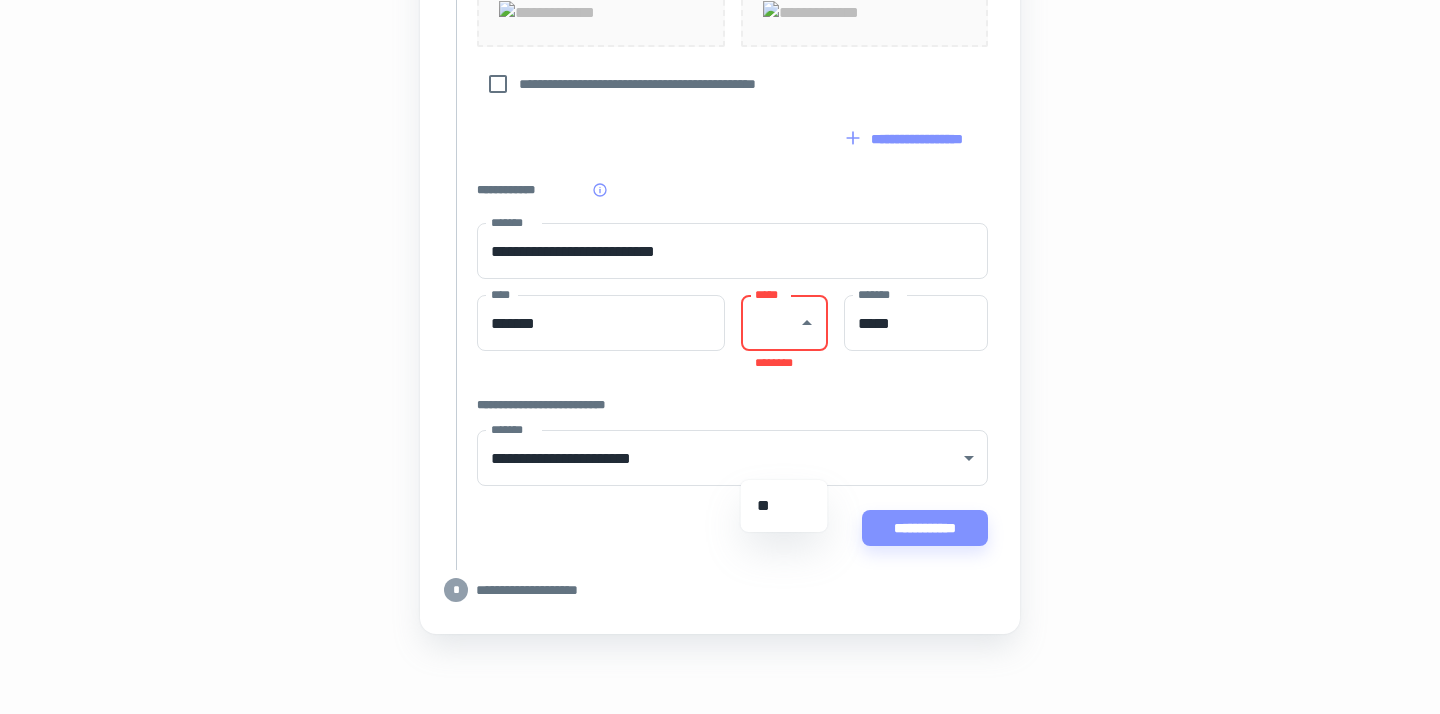 click on "**********" at bounding box center (732, -63) 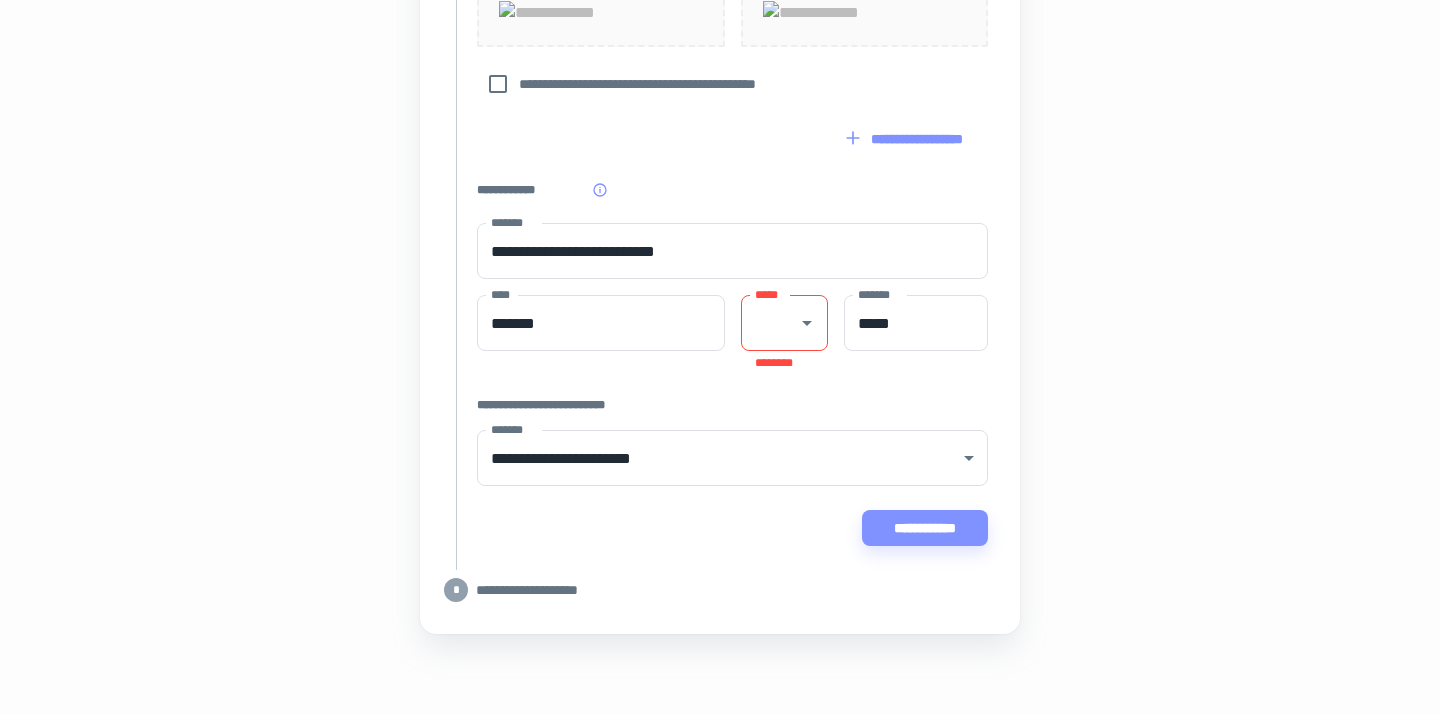 click on "*****" at bounding box center [769, 323] 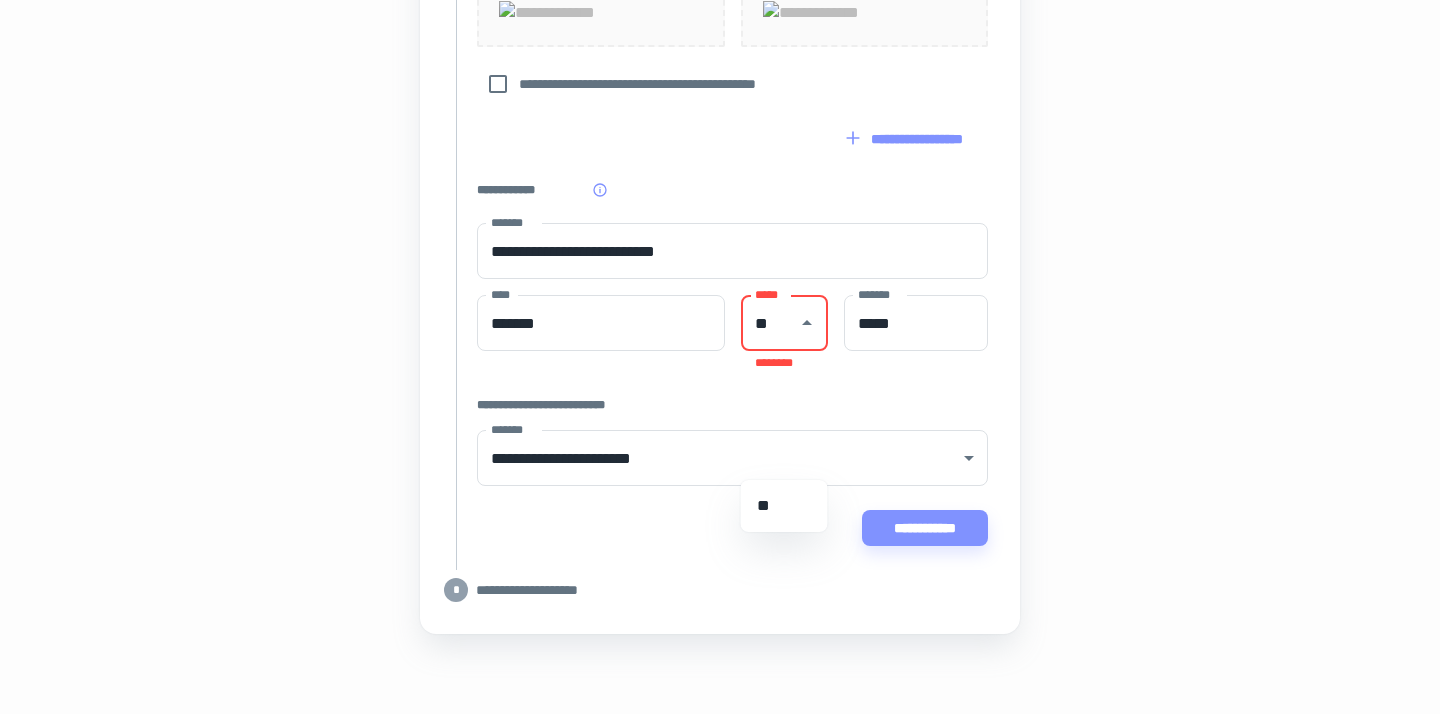 type on "**" 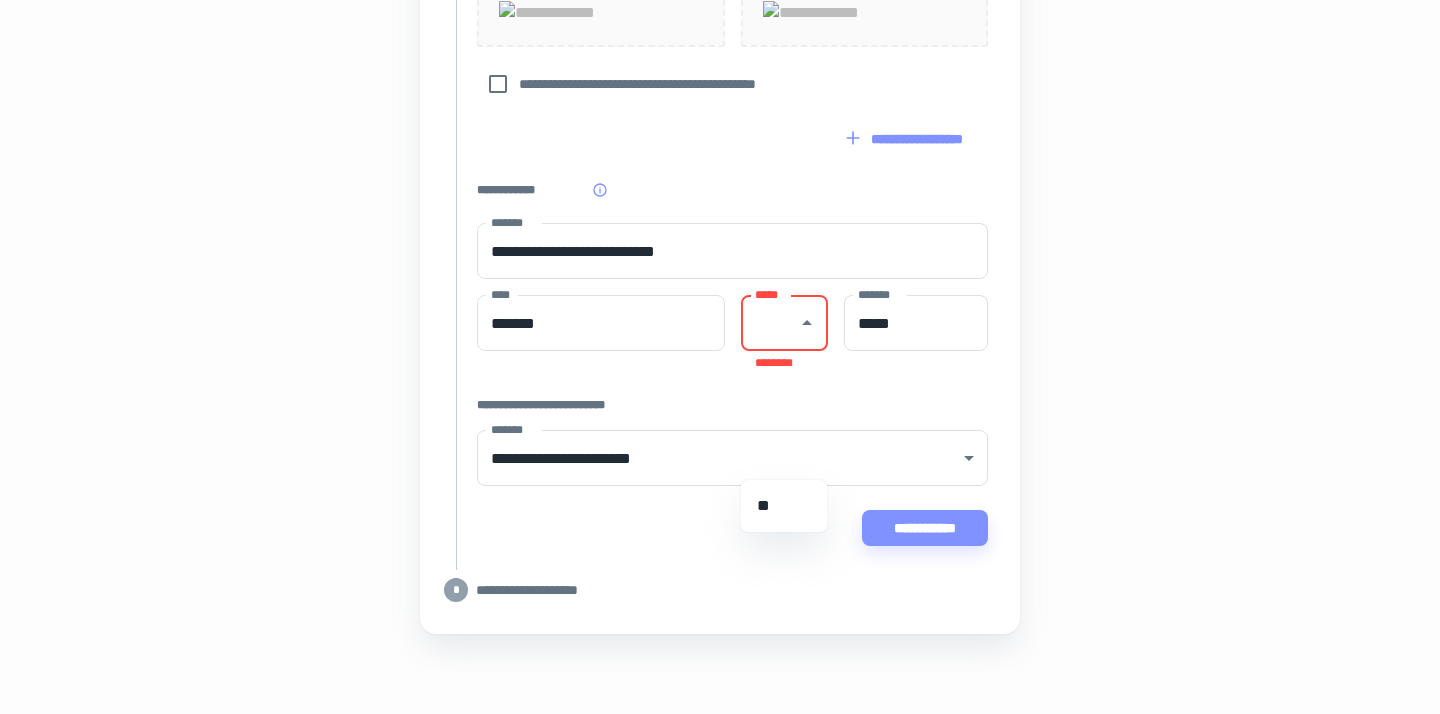 click on "**********" at bounding box center (732, 405) 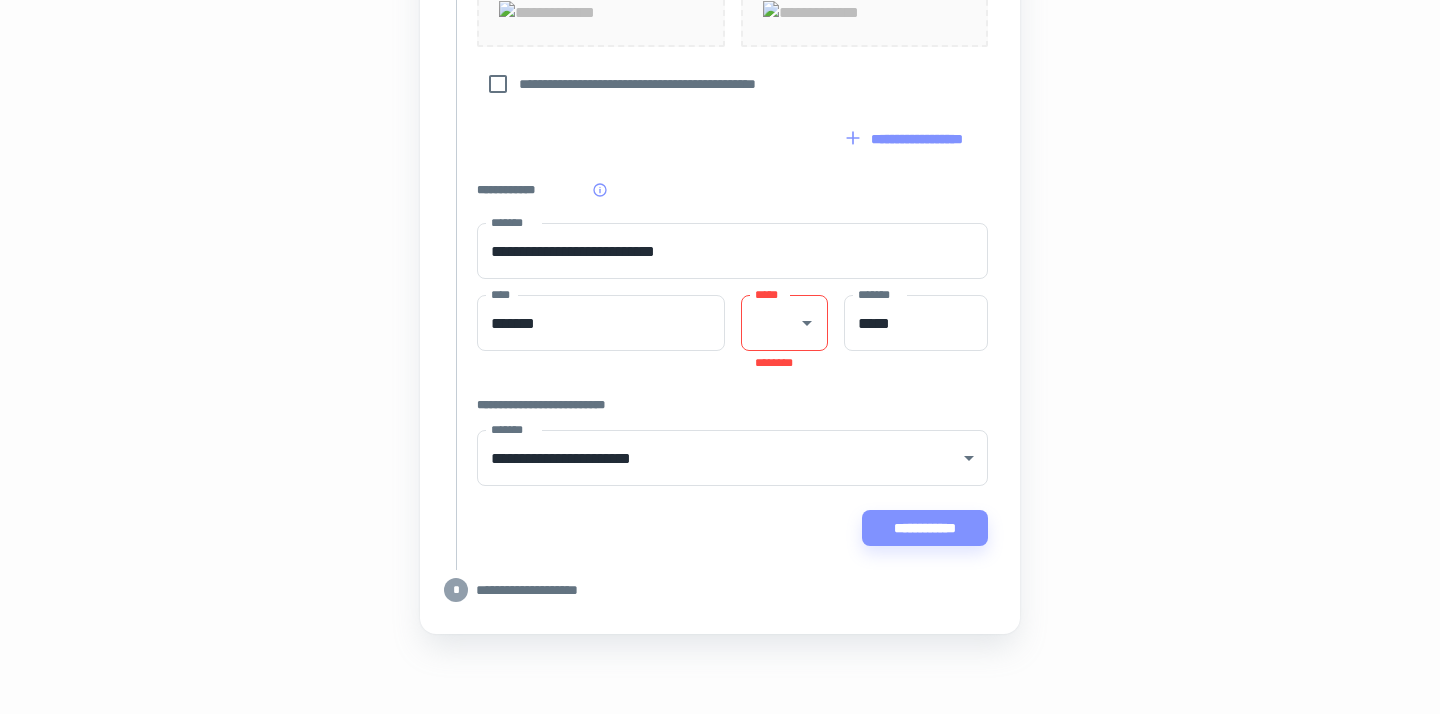 click on "*****" at bounding box center (784, 323) 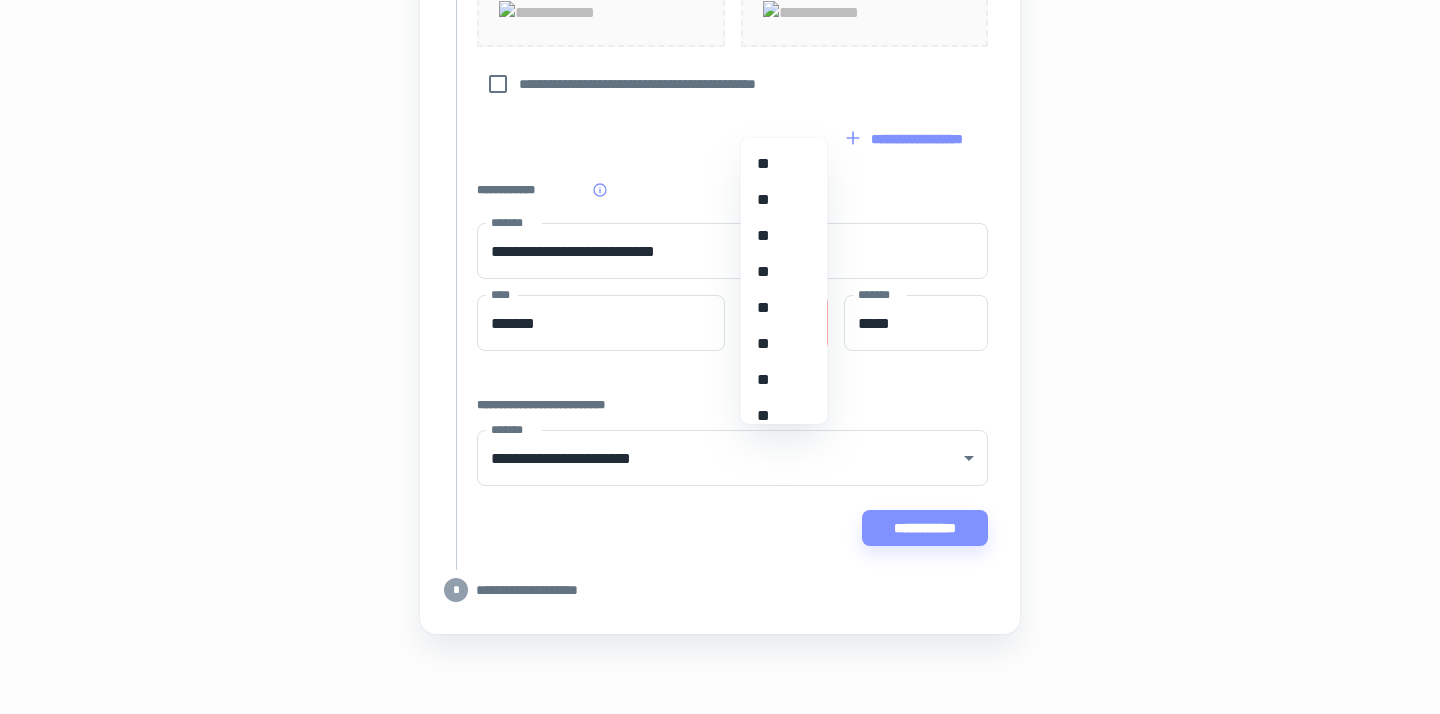 scroll, scrollTop: 1854, scrollLeft: 0, axis: vertical 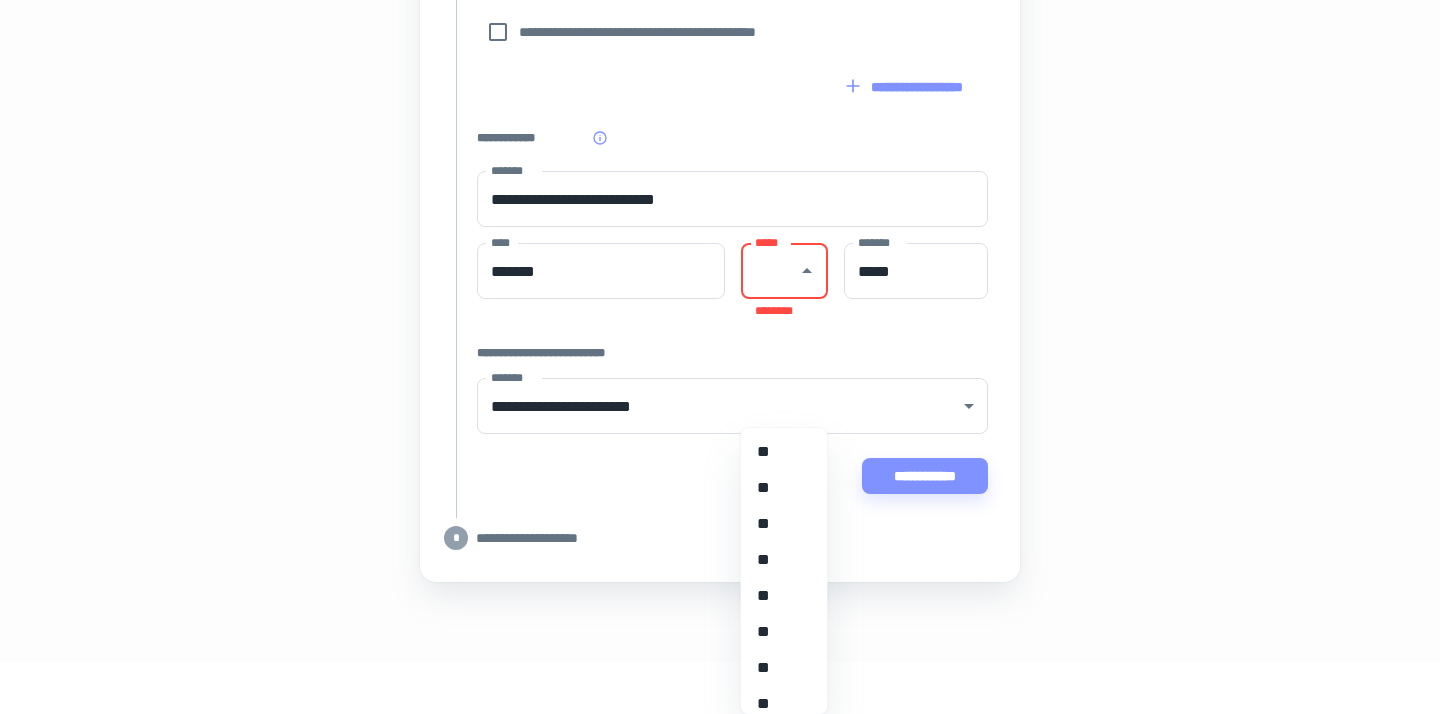 click on "**" at bounding box center (784, 488) 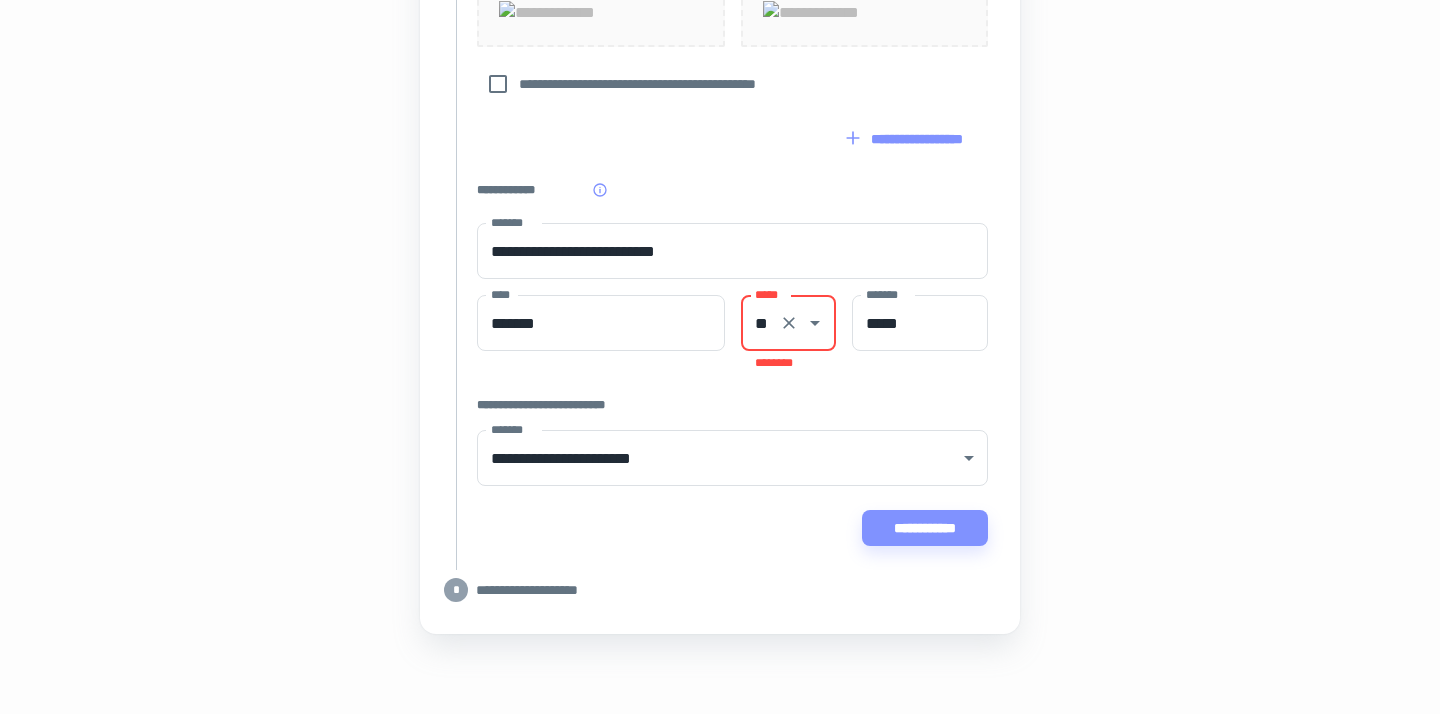 click on "**********" at bounding box center (732, 528) 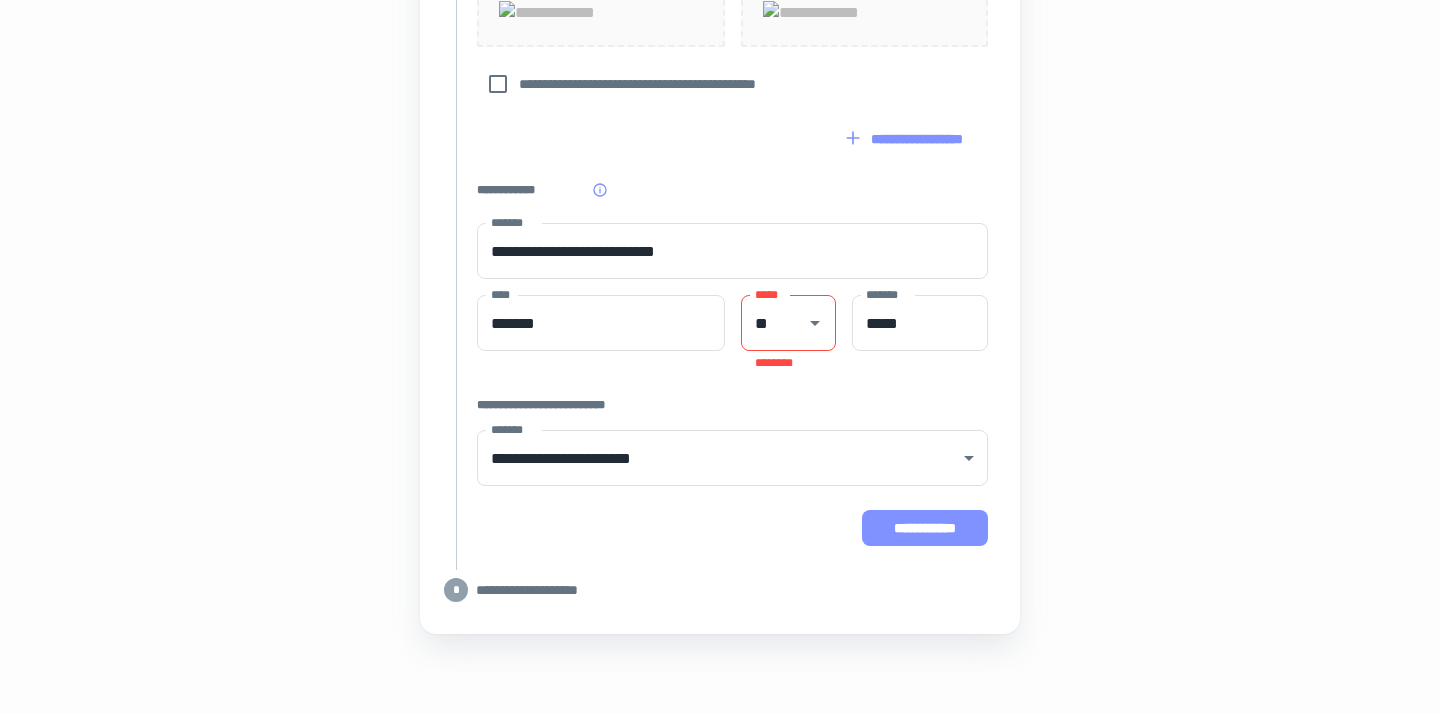 click on "**********" at bounding box center [925, 528] 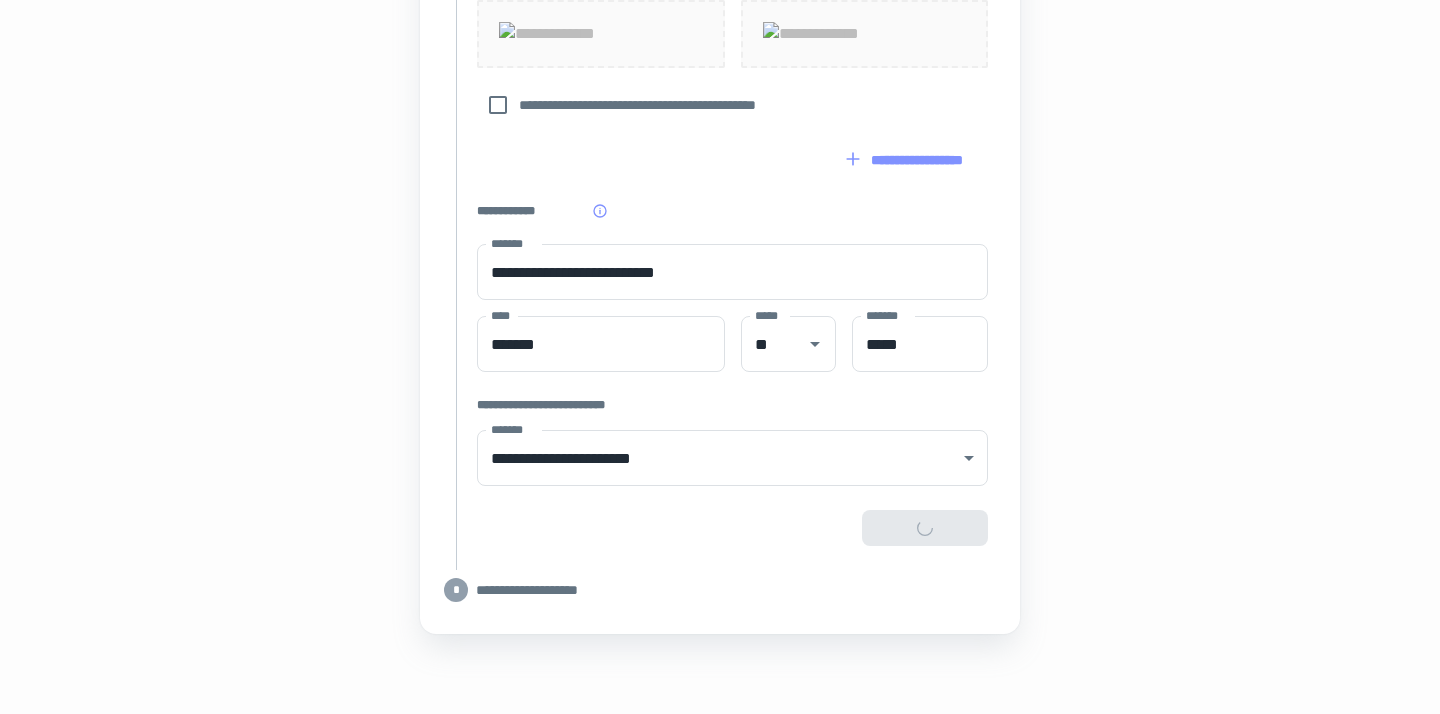 scroll, scrollTop: 1118, scrollLeft: 2, axis: both 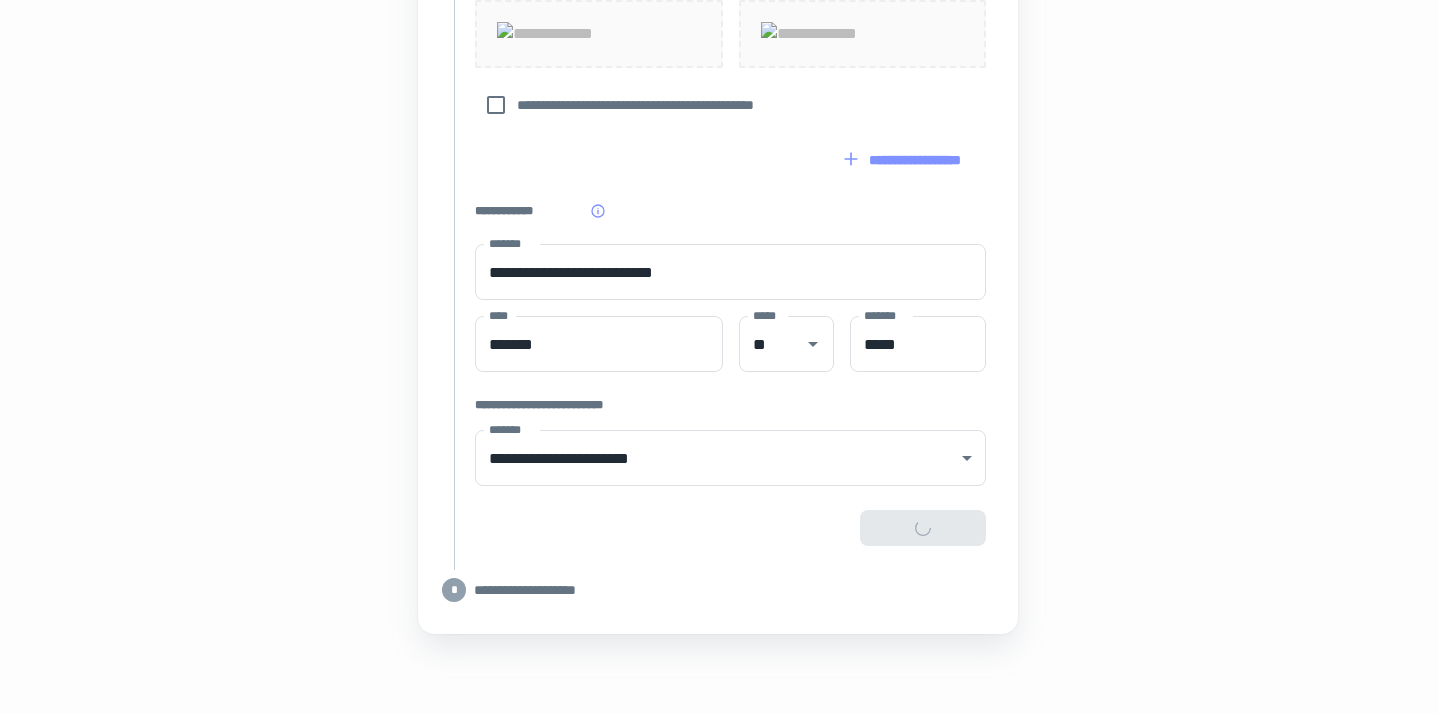 type on "**********" 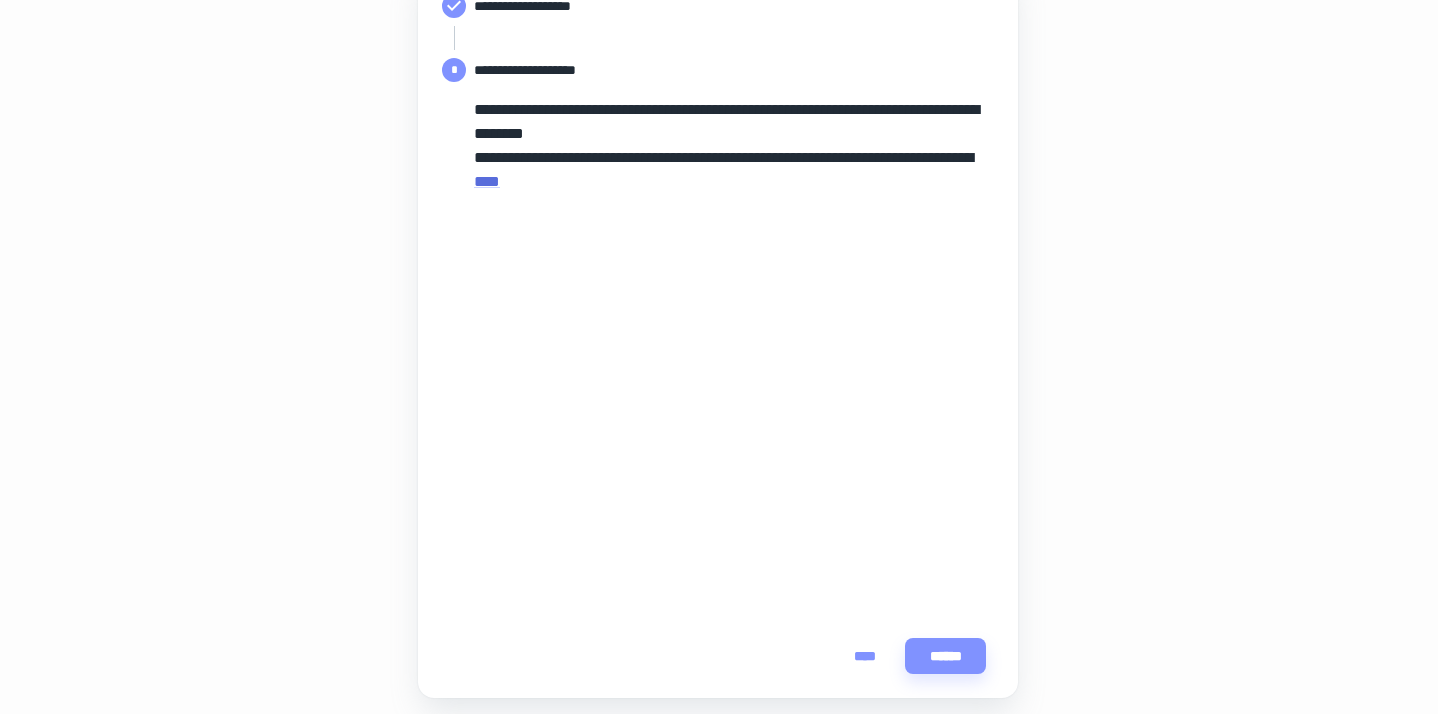 scroll, scrollTop: 330, scrollLeft: 2, axis: both 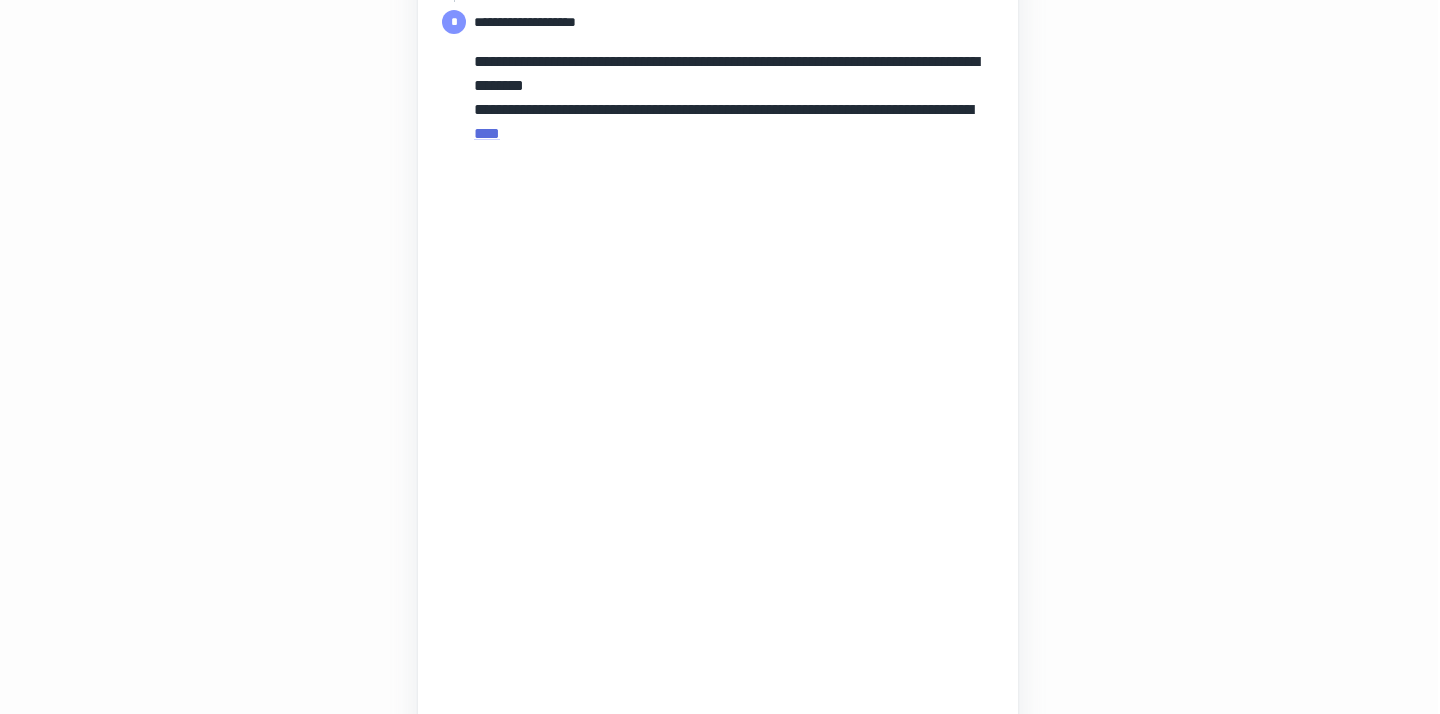 click on "**********" at bounding box center [718, 344] 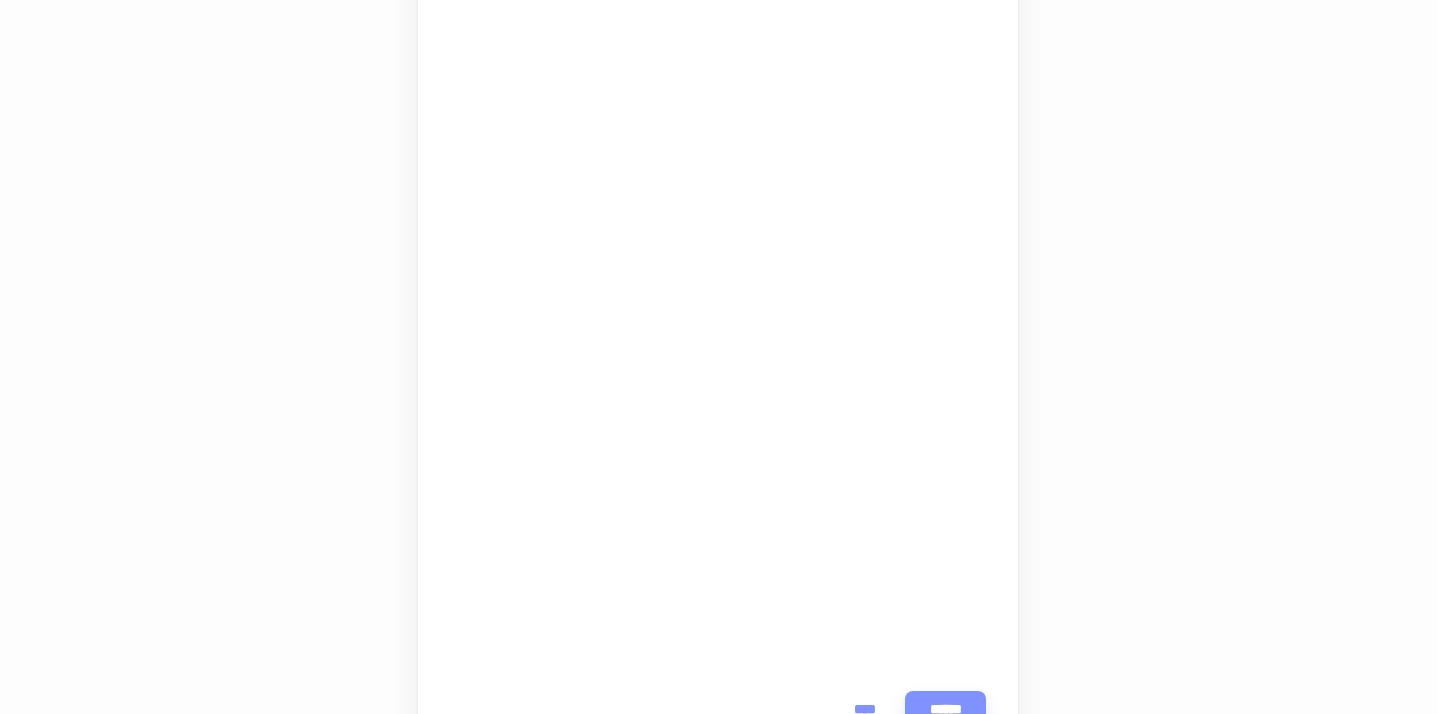 scroll, scrollTop: 498, scrollLeft: 2, axis: both 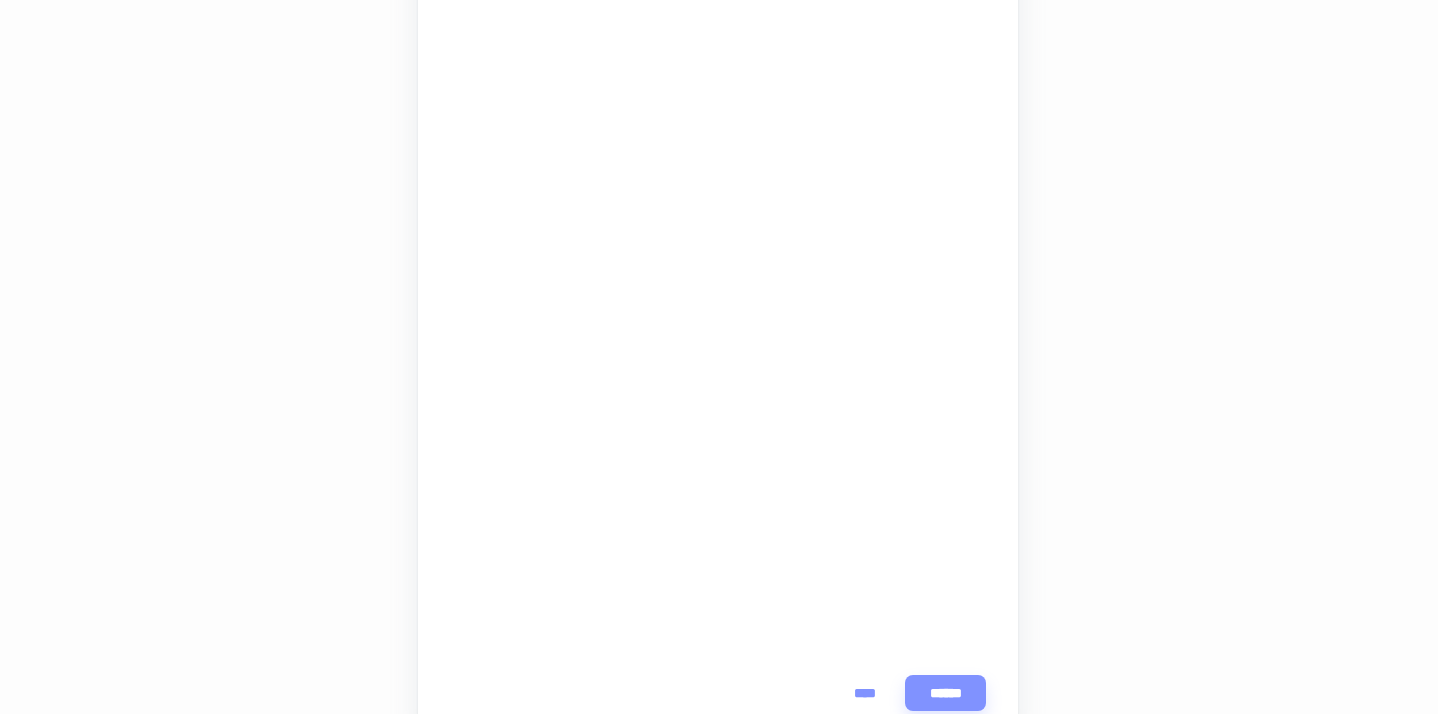 click on "**********" at bounding box center [718, 176] 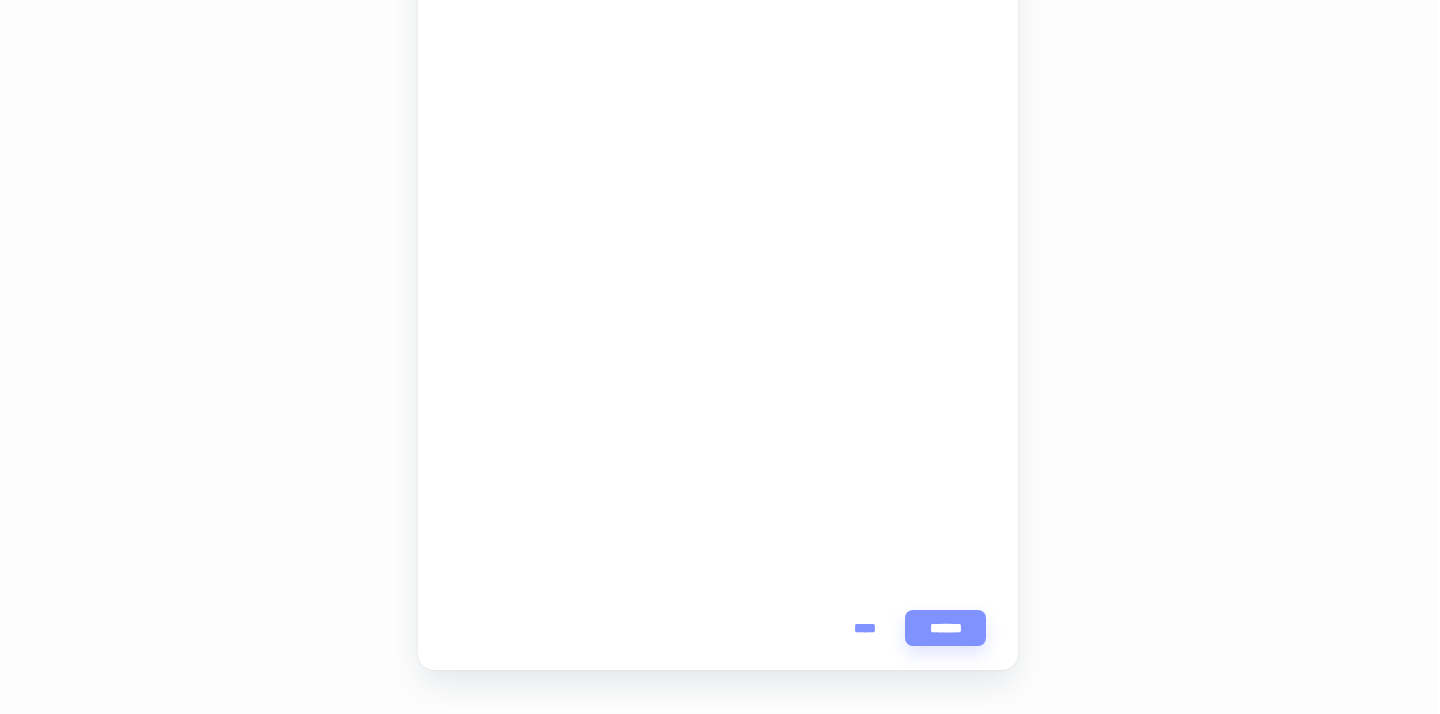 scroll, scrollTop: 599, scrollLeft: 2, axis: both 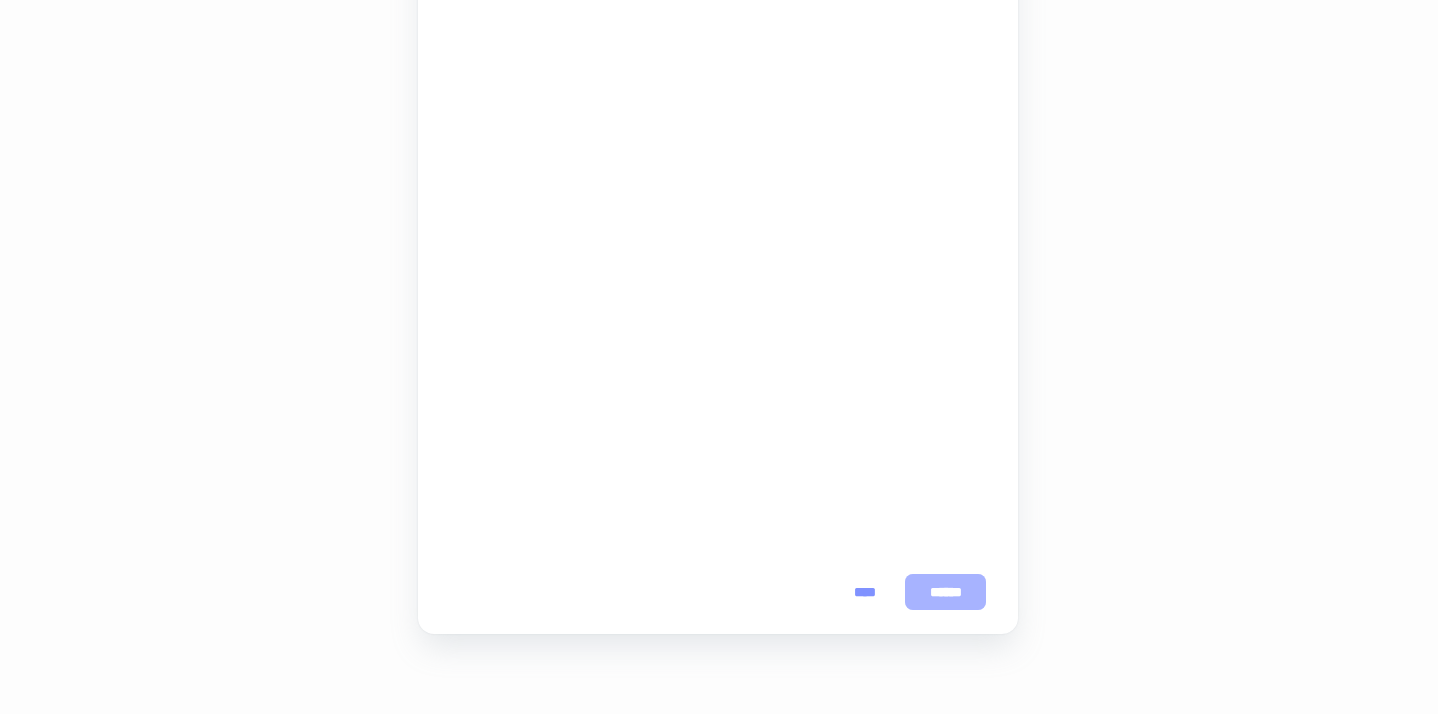 click on "******" at bounding box center (945, 592) 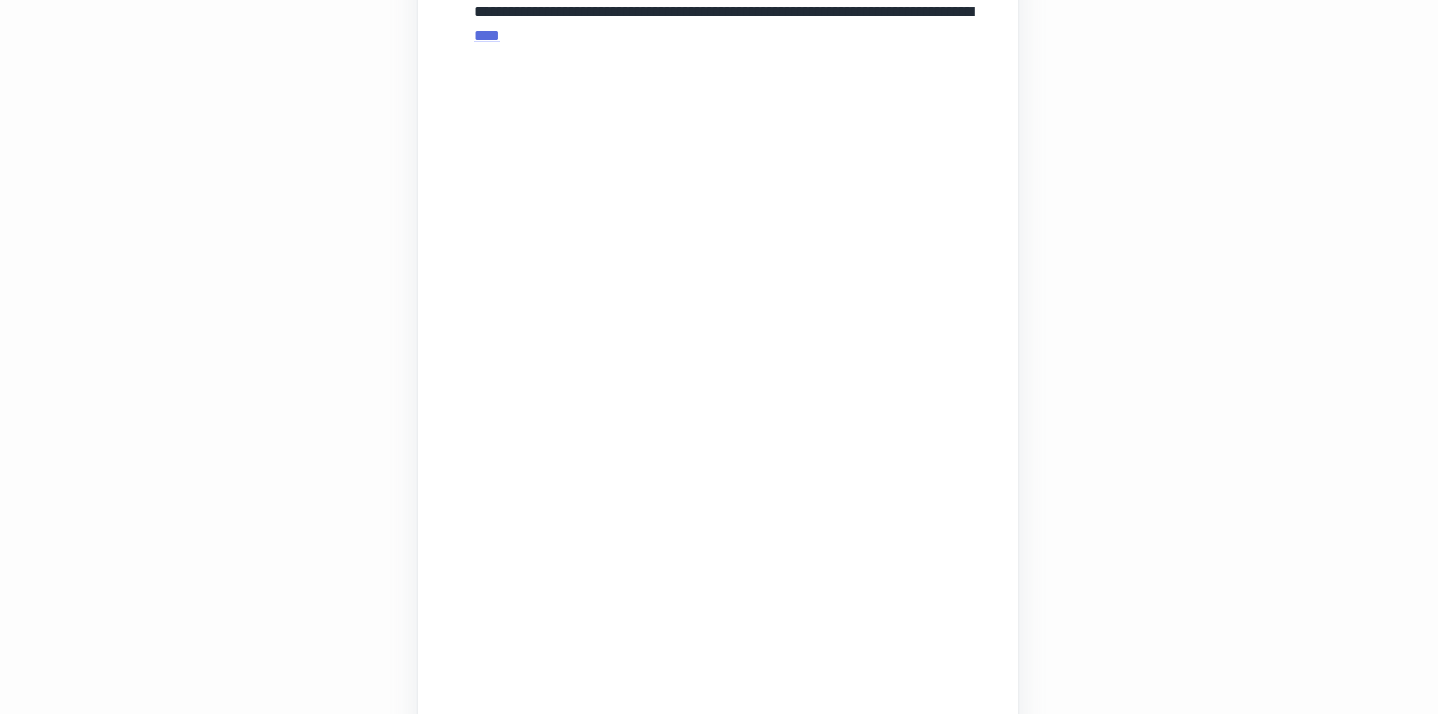 scroll, scrollTop: 599, scrollLeft: 2, axis: both 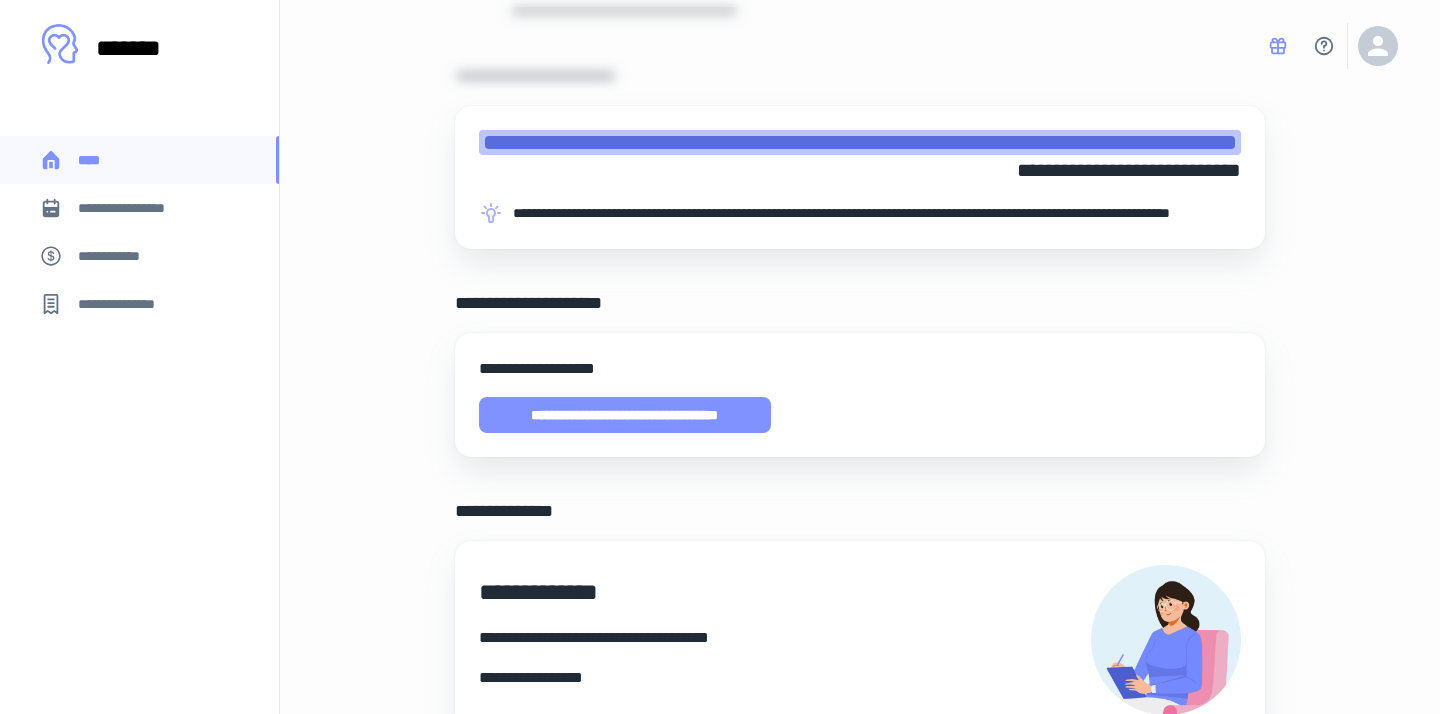 click on "**********" at bounding box center [625, 415] 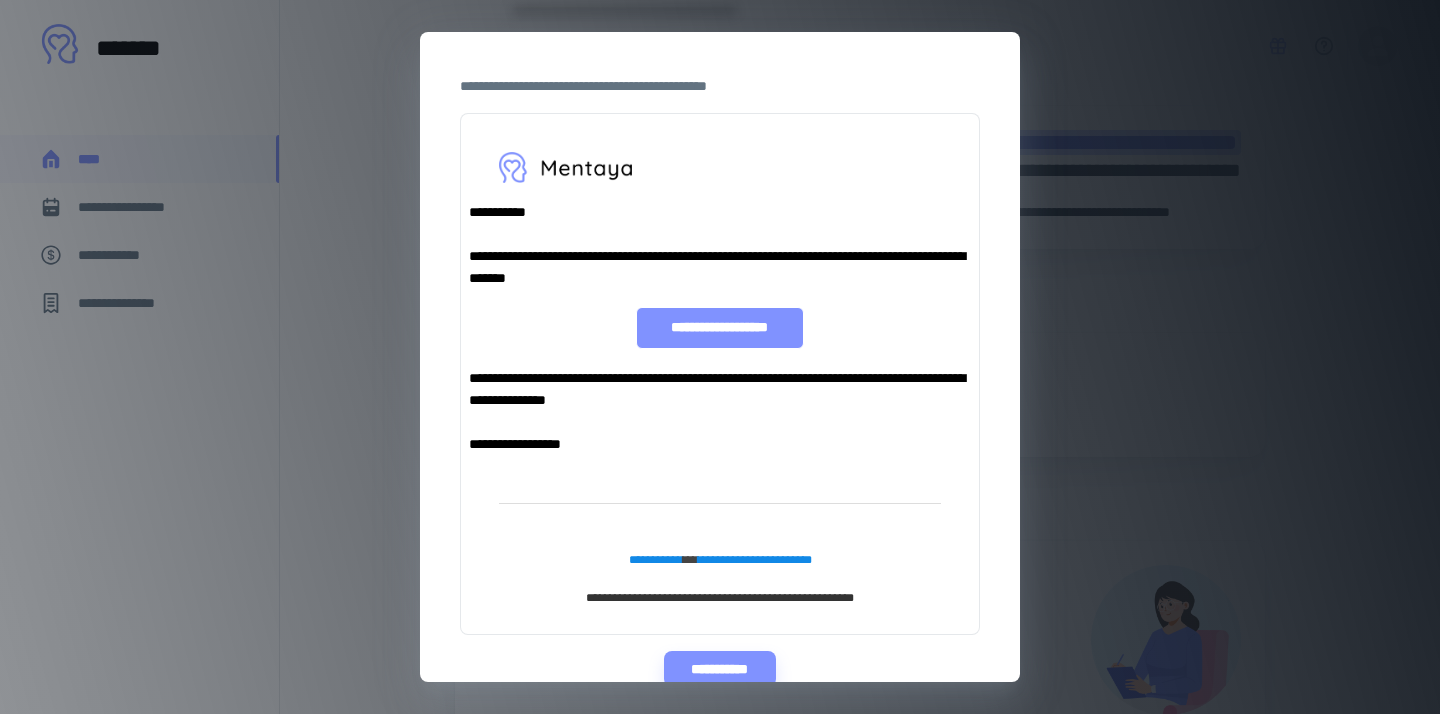 scroll, scrollTop: 134, scrollLeft: 0, axis: vertical 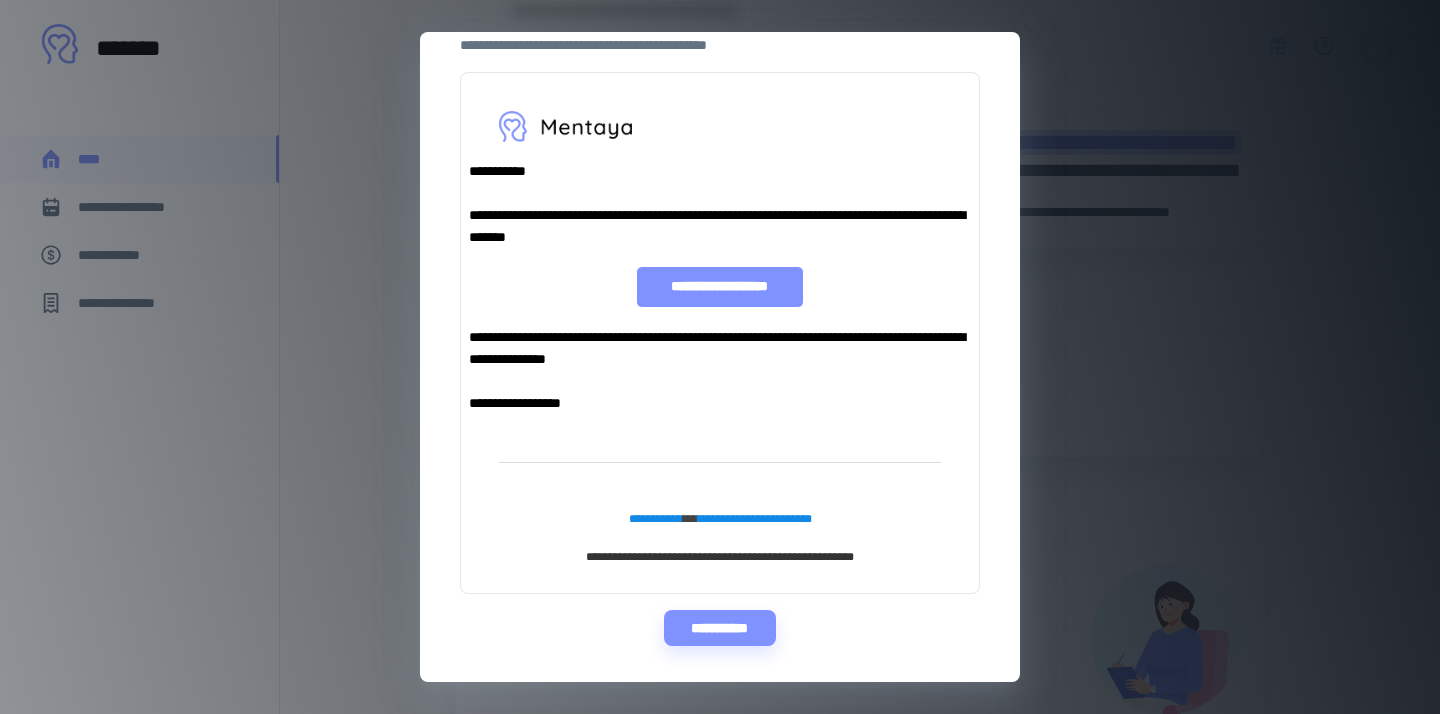 click on "**********" at bounding box center (719, 287) 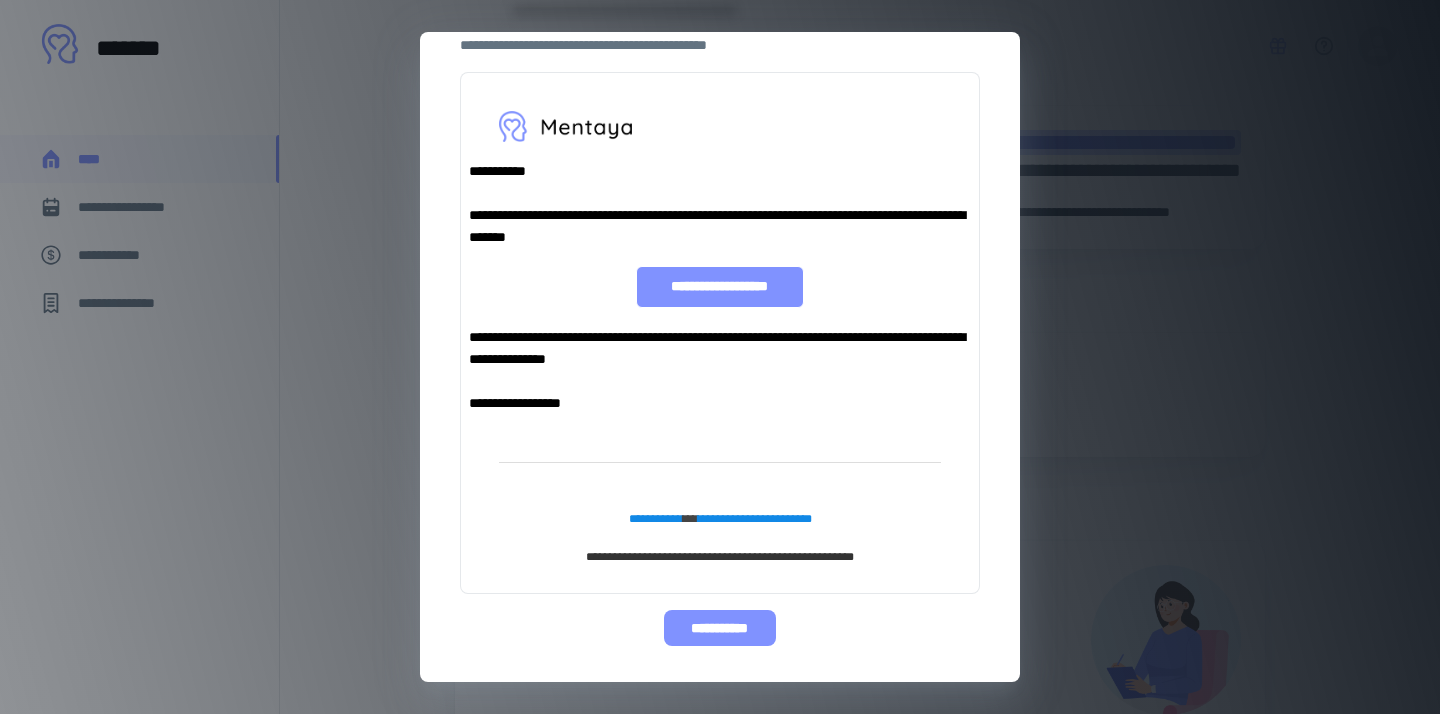 click on "**********" at bounding box center (719, 628) 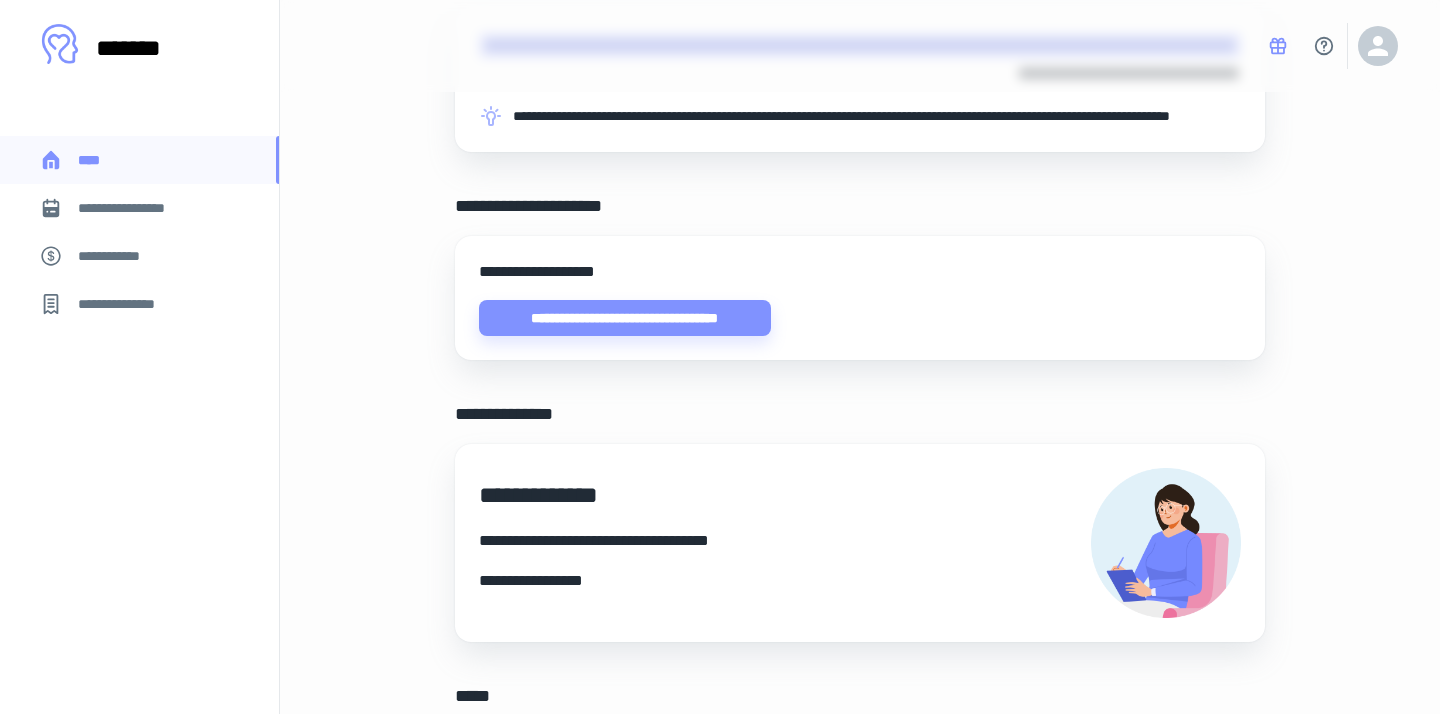scroll, scrollTop: 753, scrollLeft: 0, axis: vertical 